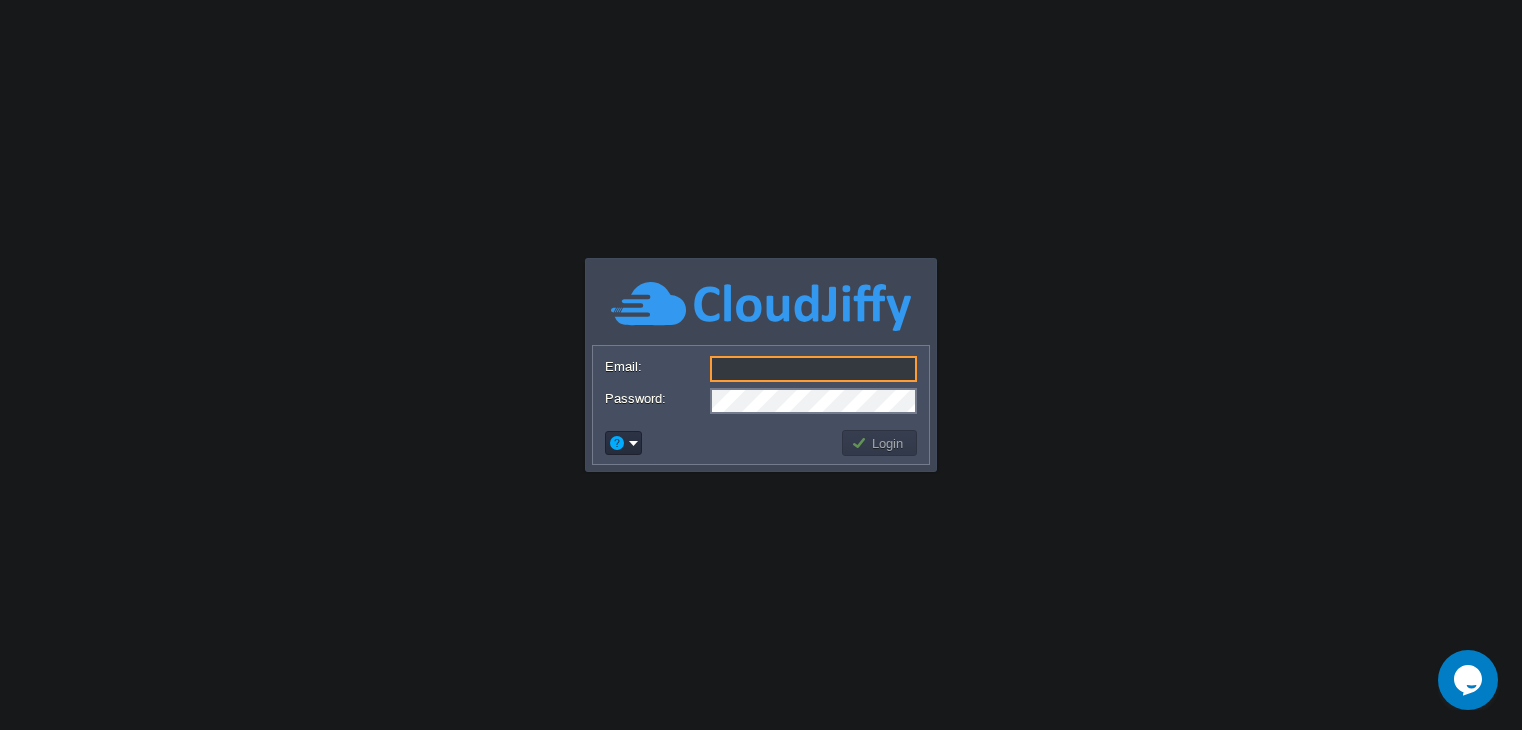 scroll, scrollTop: 0, scrollLeft: 0, axis: both 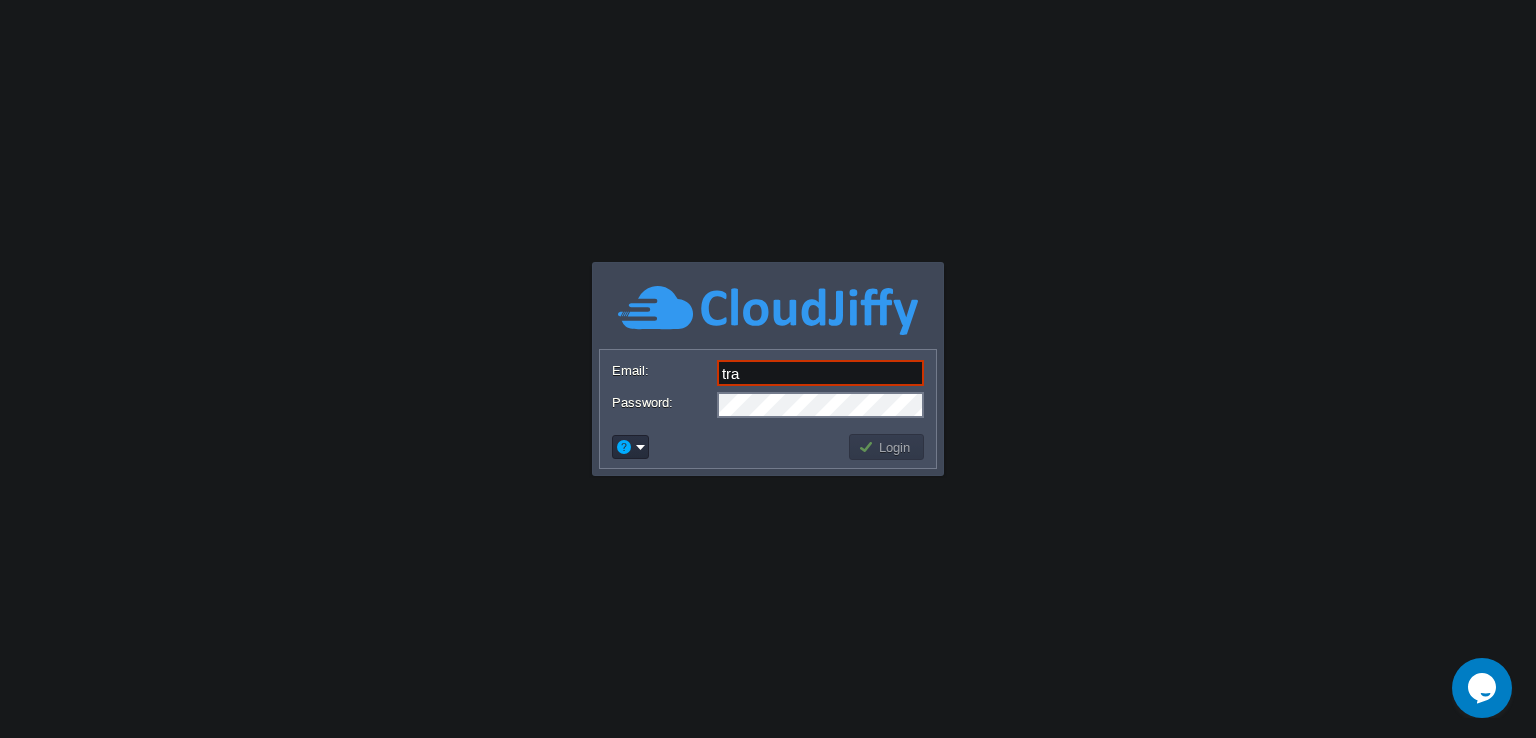 type on "trade.circles.dev@example.com" 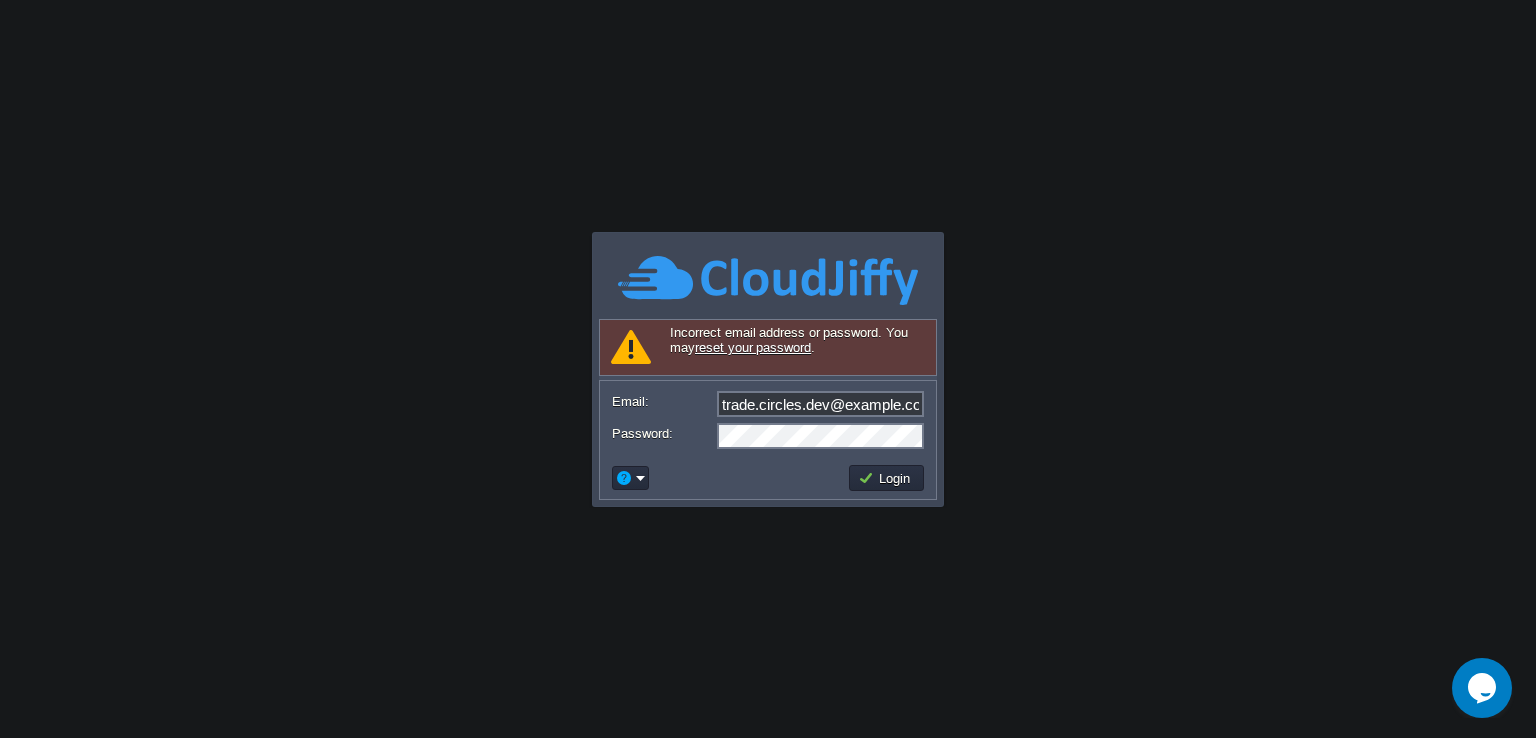 click on "reset your password" at bounding box center [753, 347] 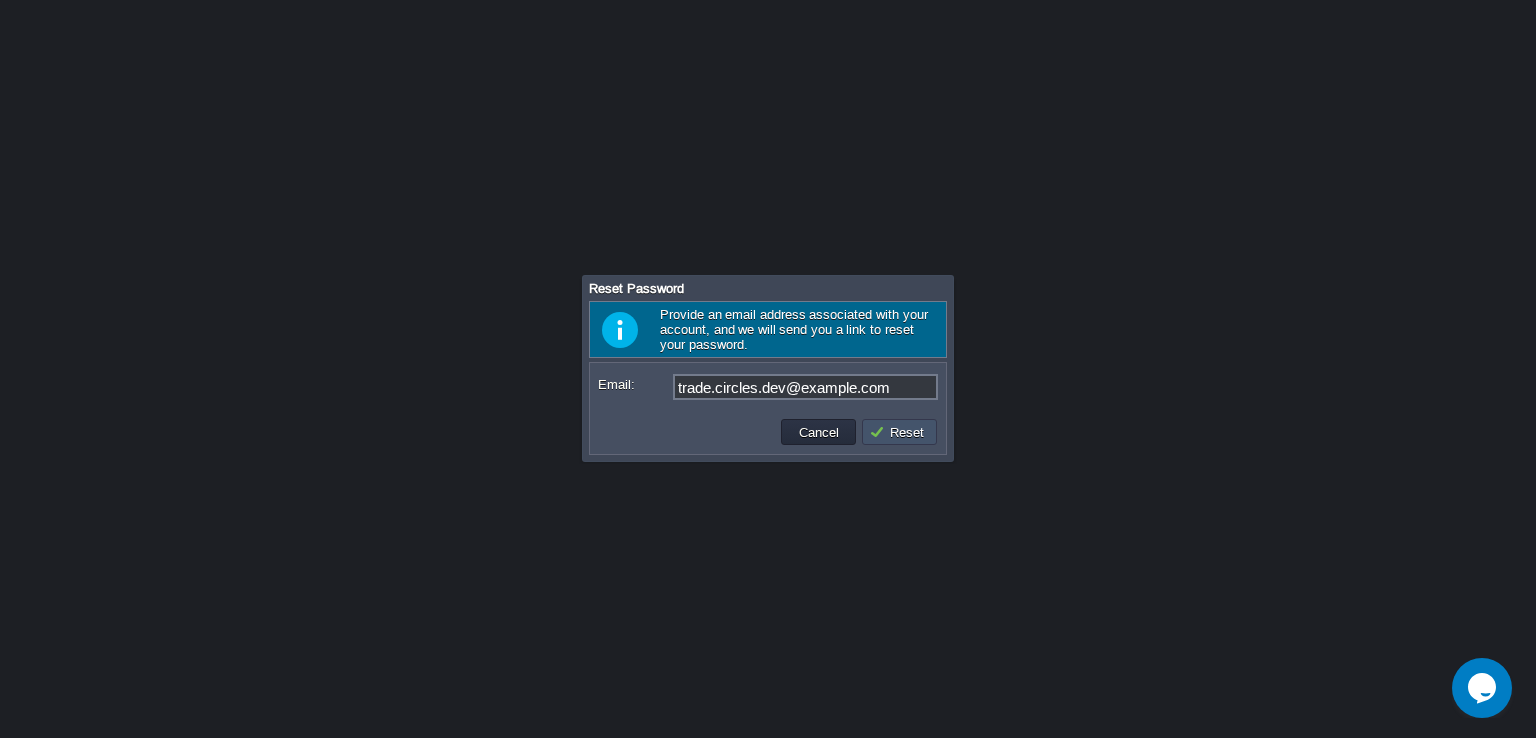 click on "Reset" at bounding box center (899, 432) 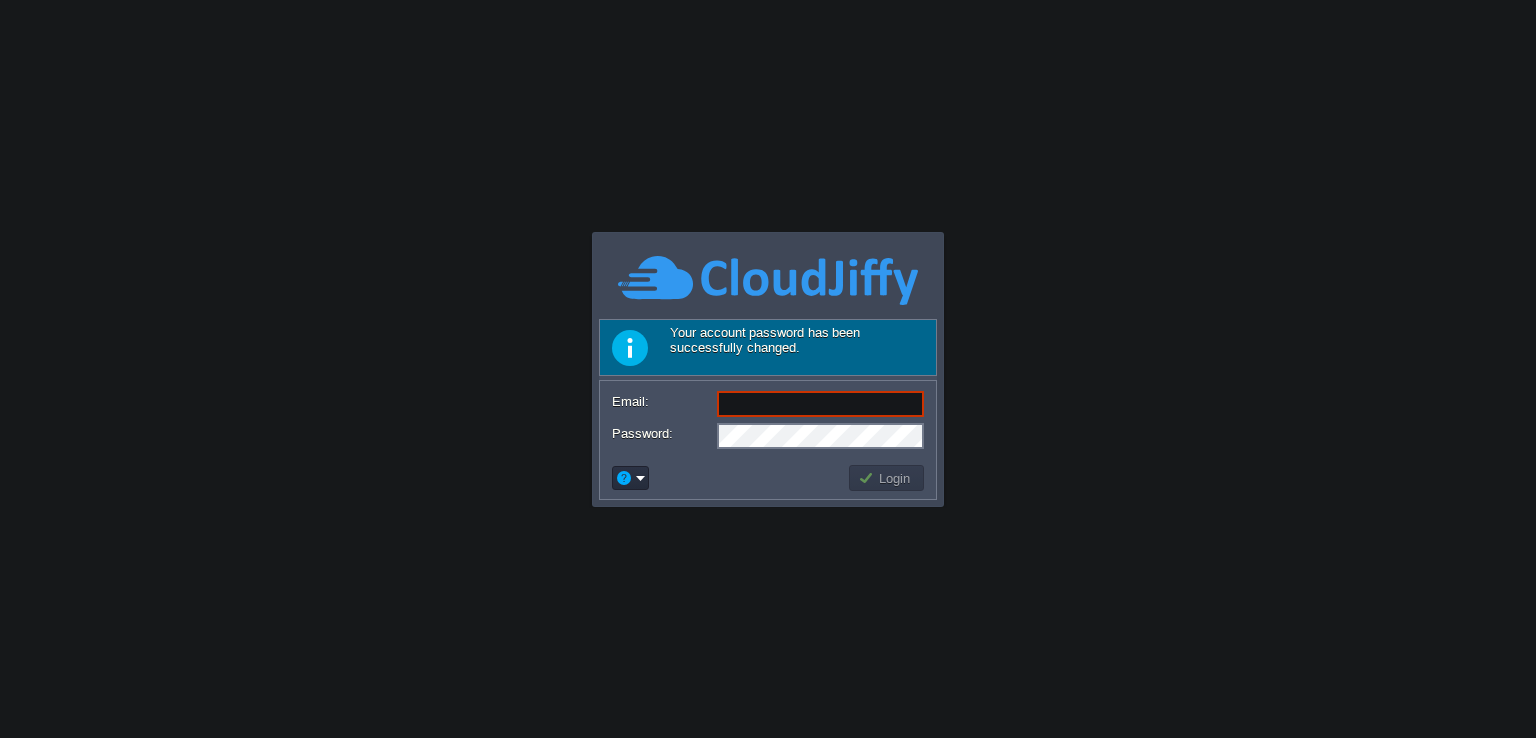 scroll, scrollTop: 0, scrollLeft: 0, axis: both 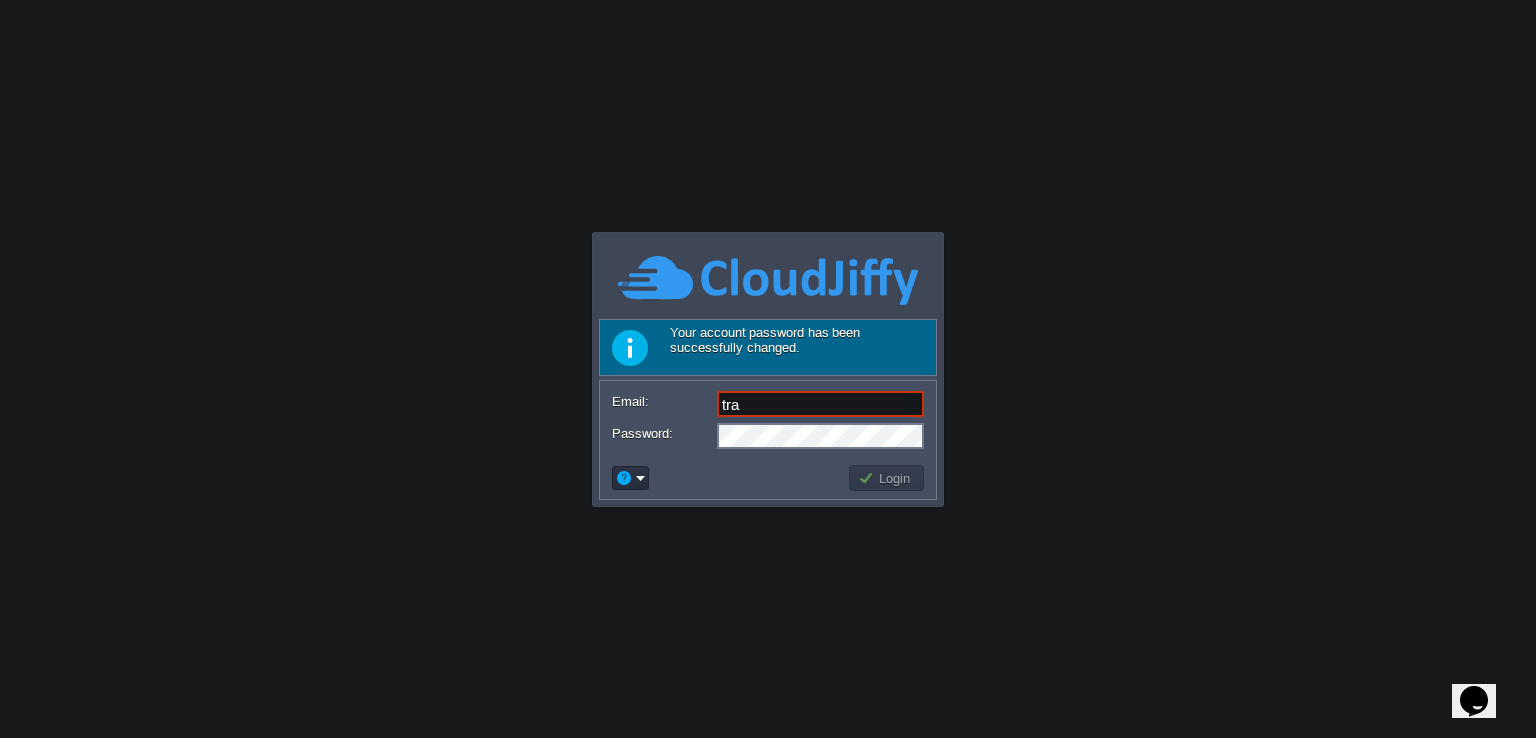 type on "trade.circles.dev@example.com" 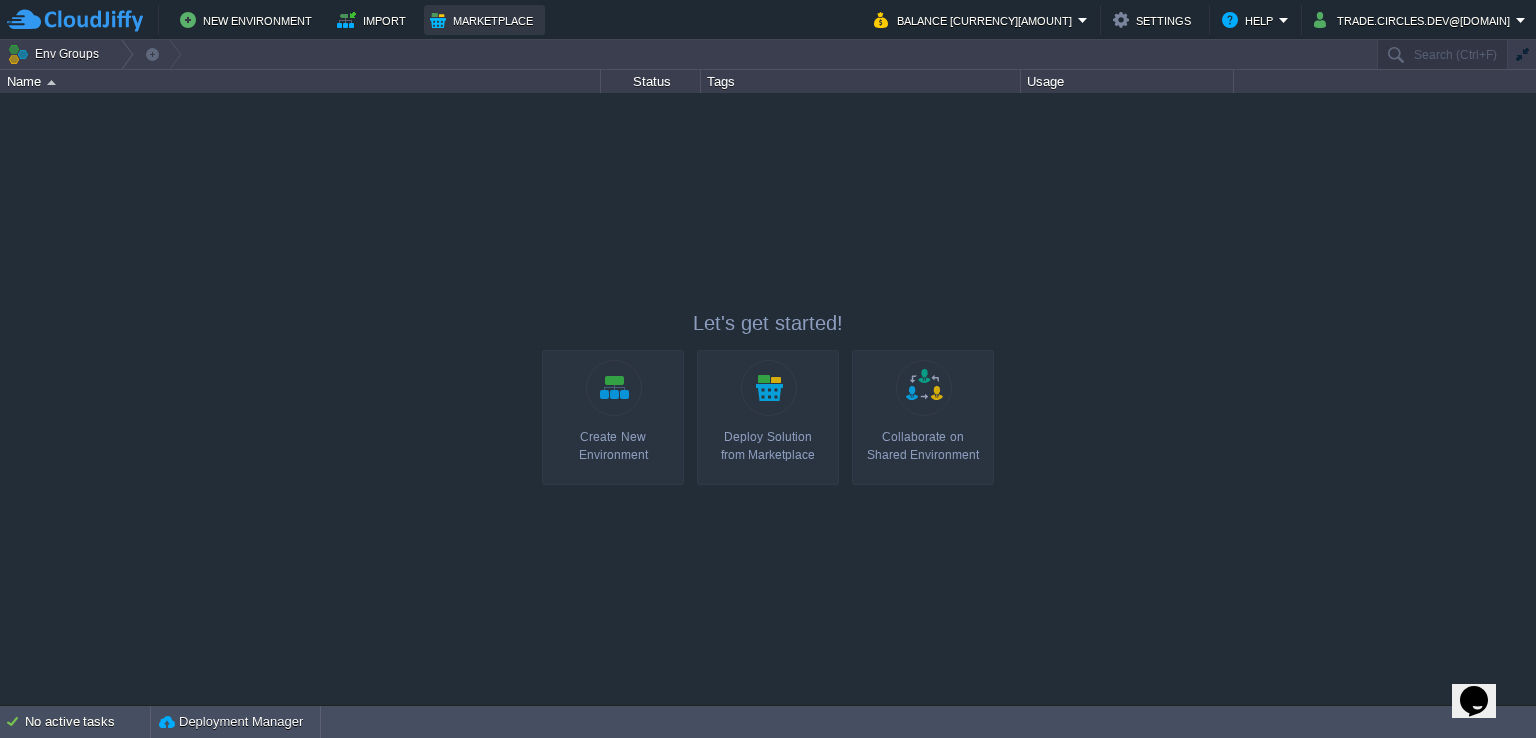 click on "Marketplace" at bounding box center [484, 20] 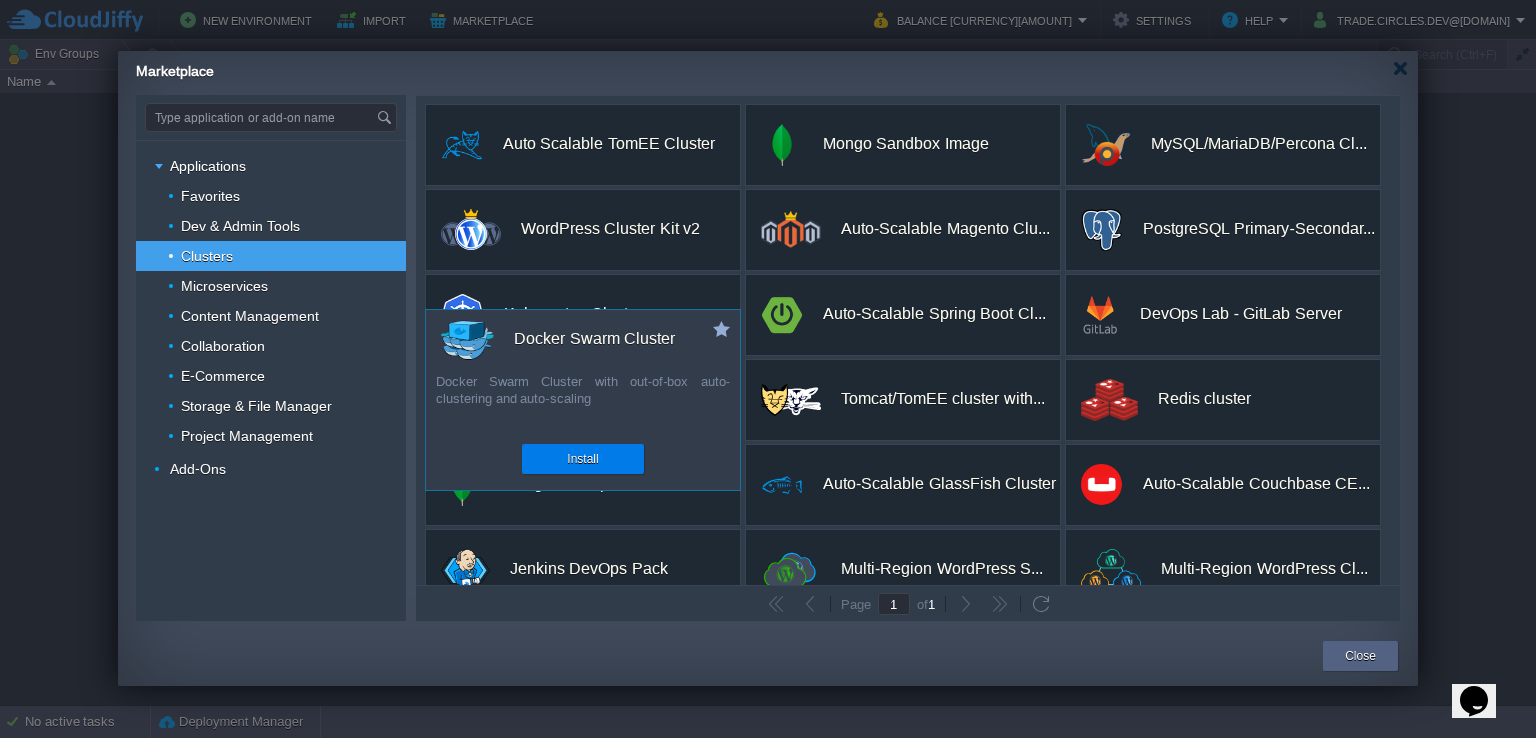 click on "Docker Swarm Cluster with out-of-box auto-clustering and auto-scaling" at bounding box center (583, 401) 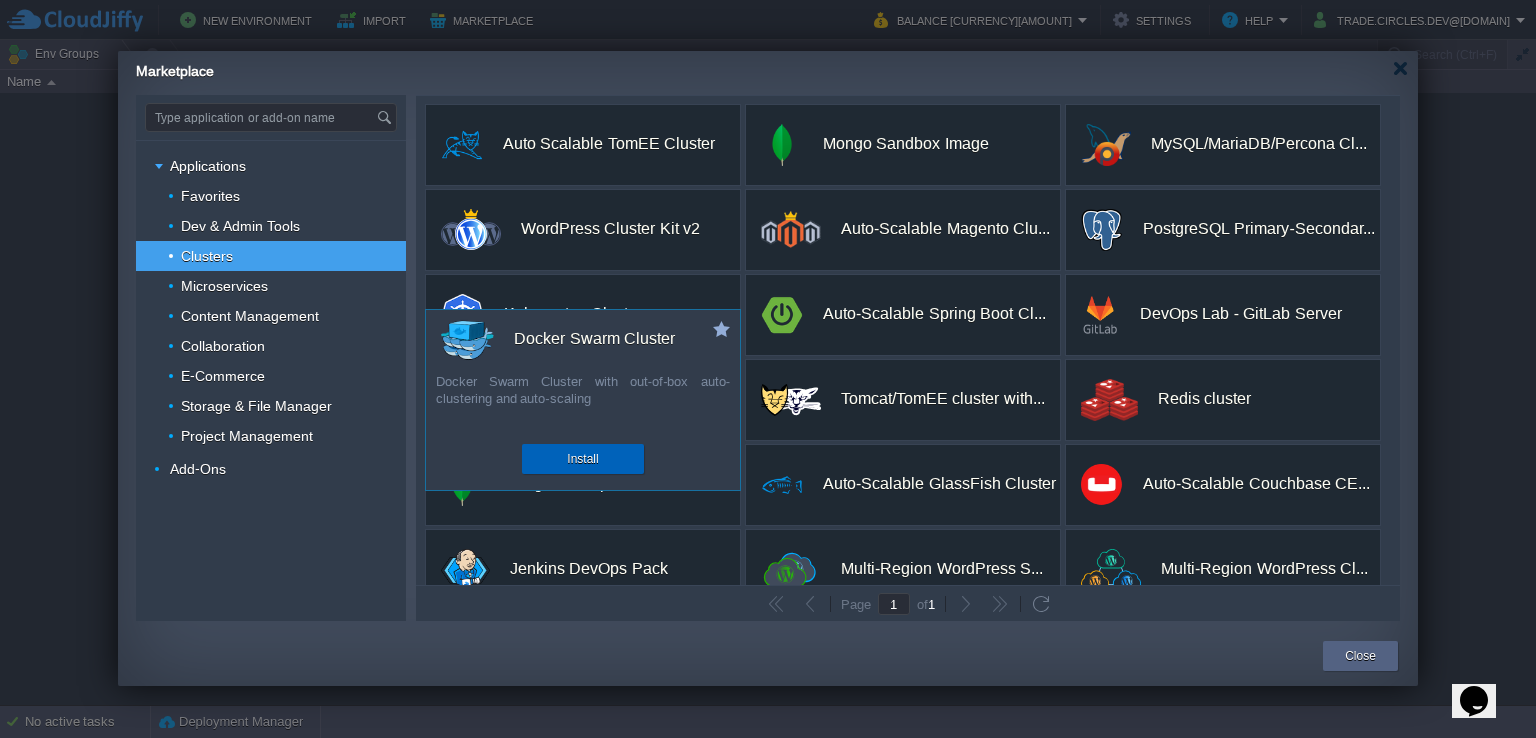 click on "Install" at bounding box center [582, 459] 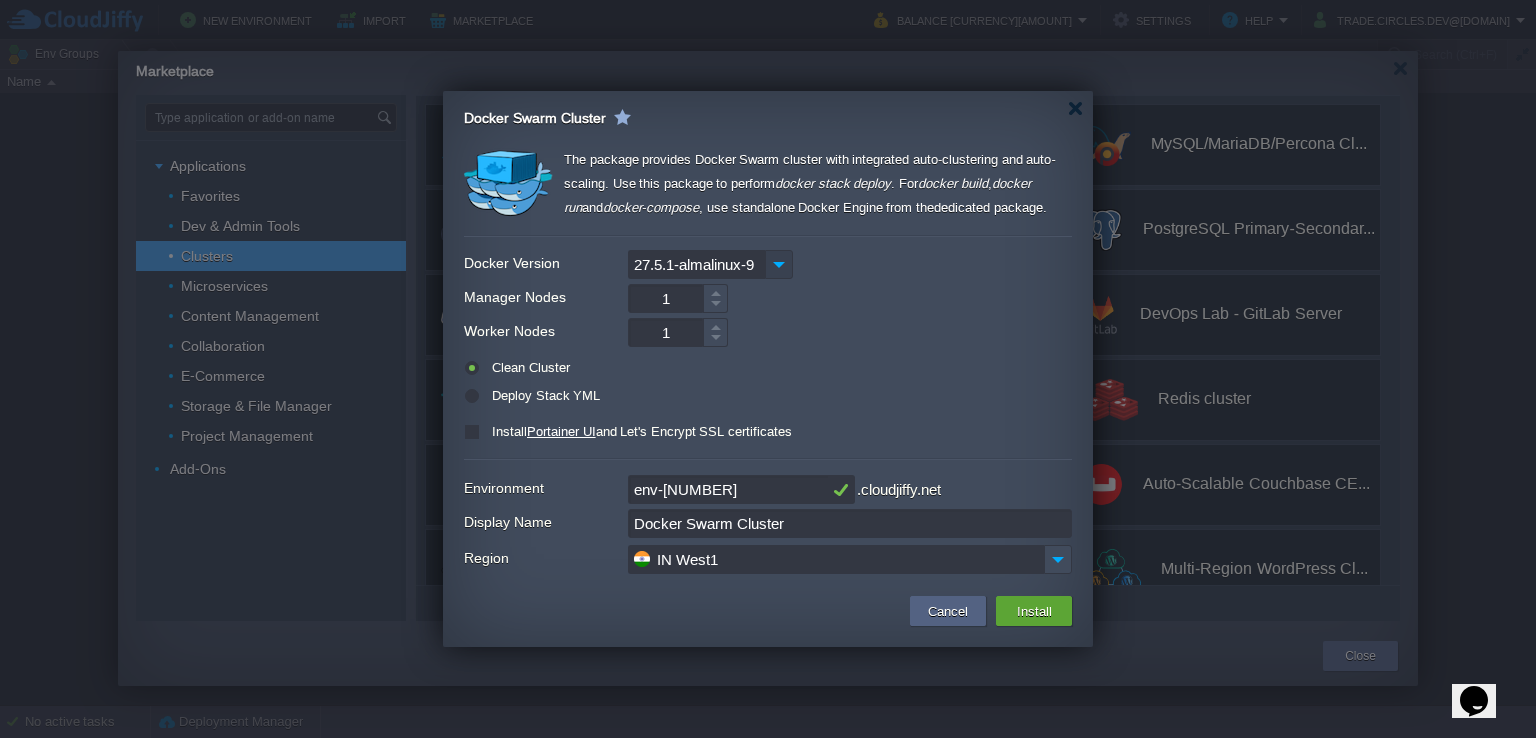 click at bounding box center (779, 264) 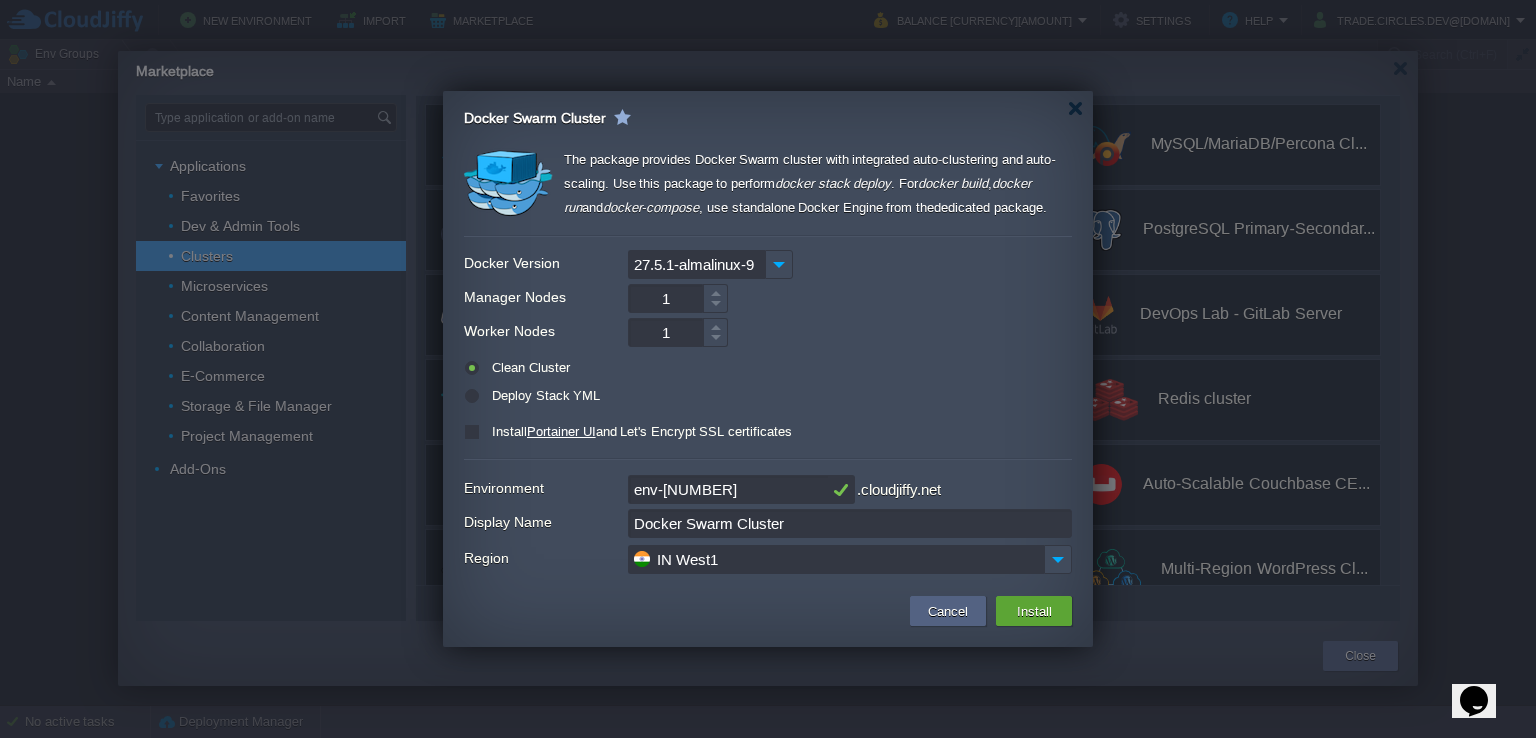 click on "27.5.1-almalinux-9" at bounding box center (768, 264) 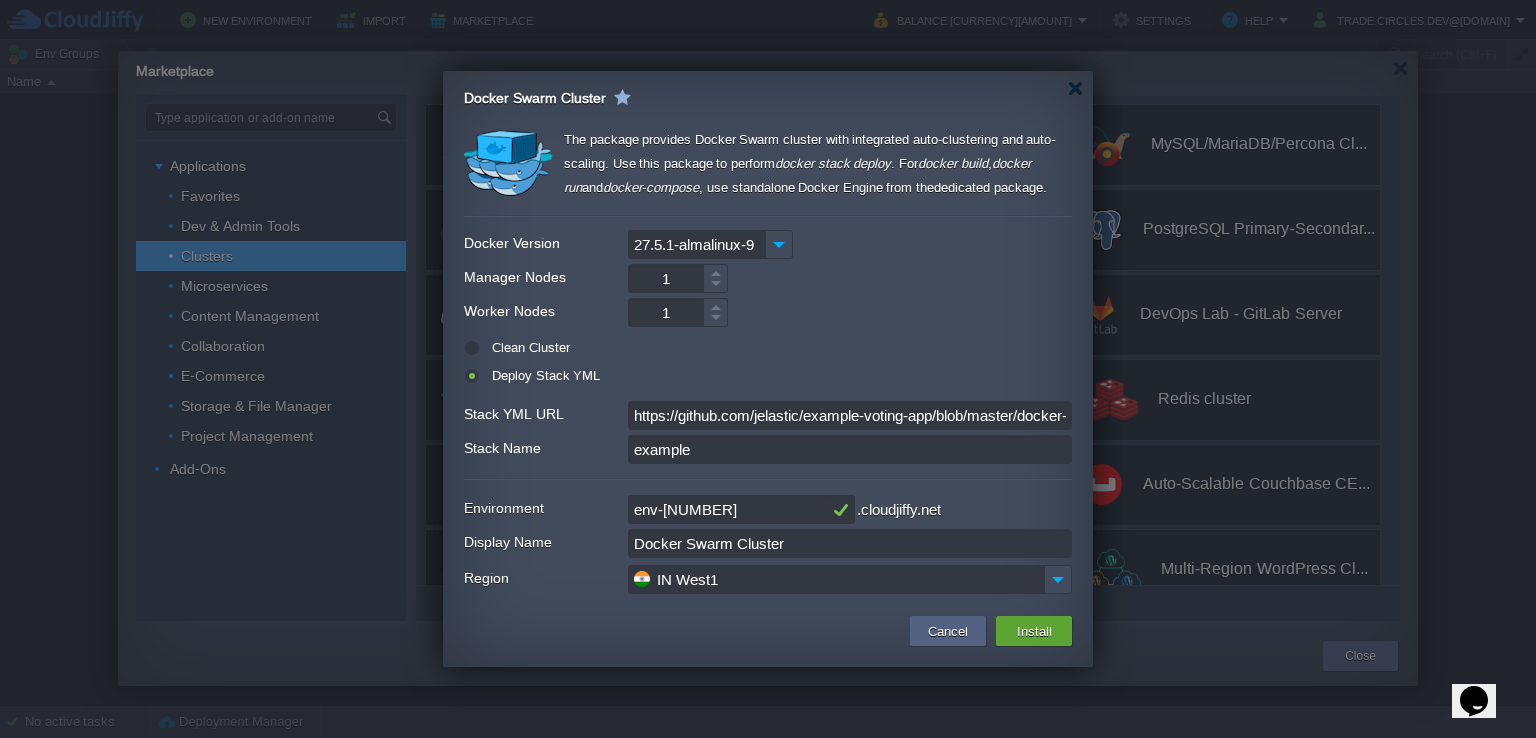 click on "Clean Cluster" at bounding box center (528, 347) 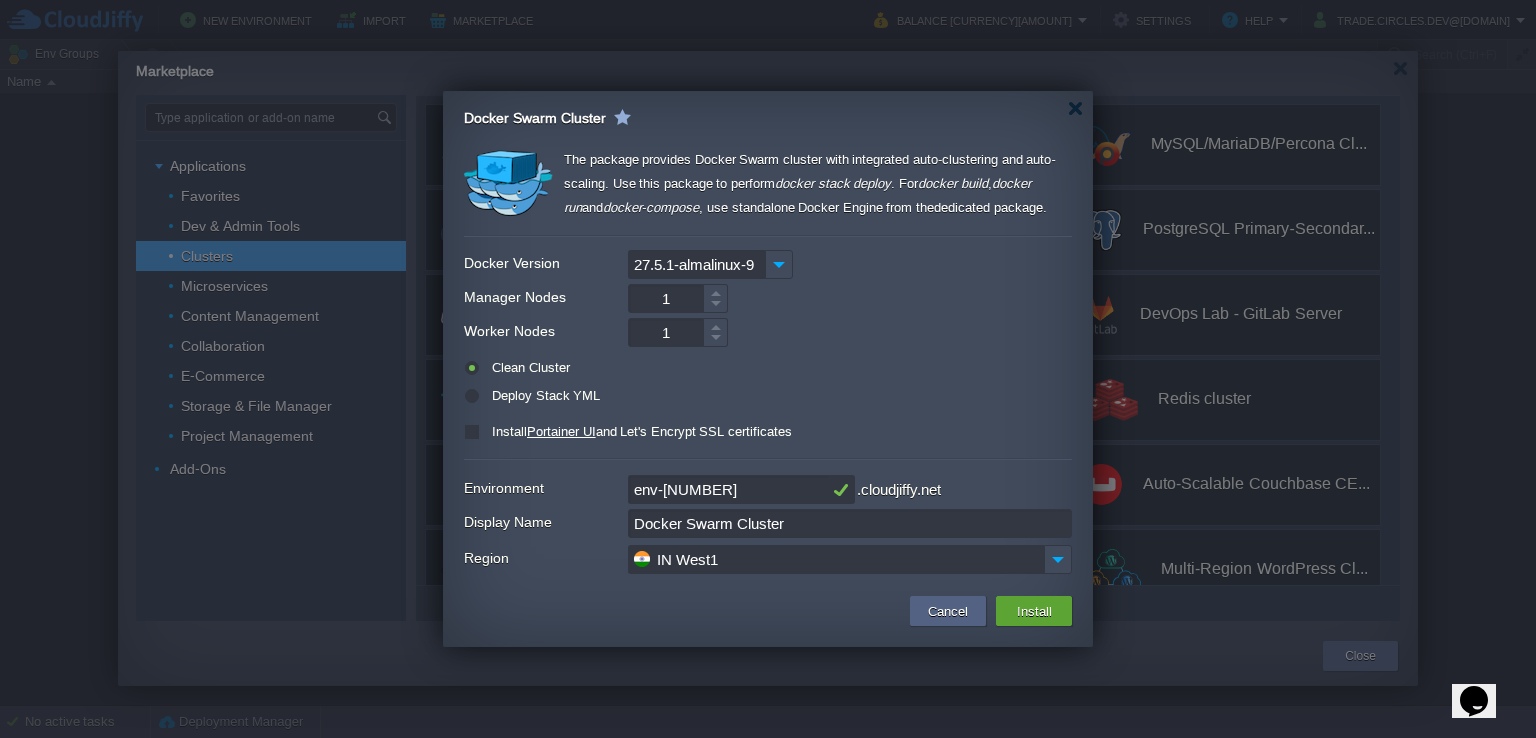 click on "Install  Portainer UI  and Let's Encrypt SSL certificates" at bounding box center (639, 431) 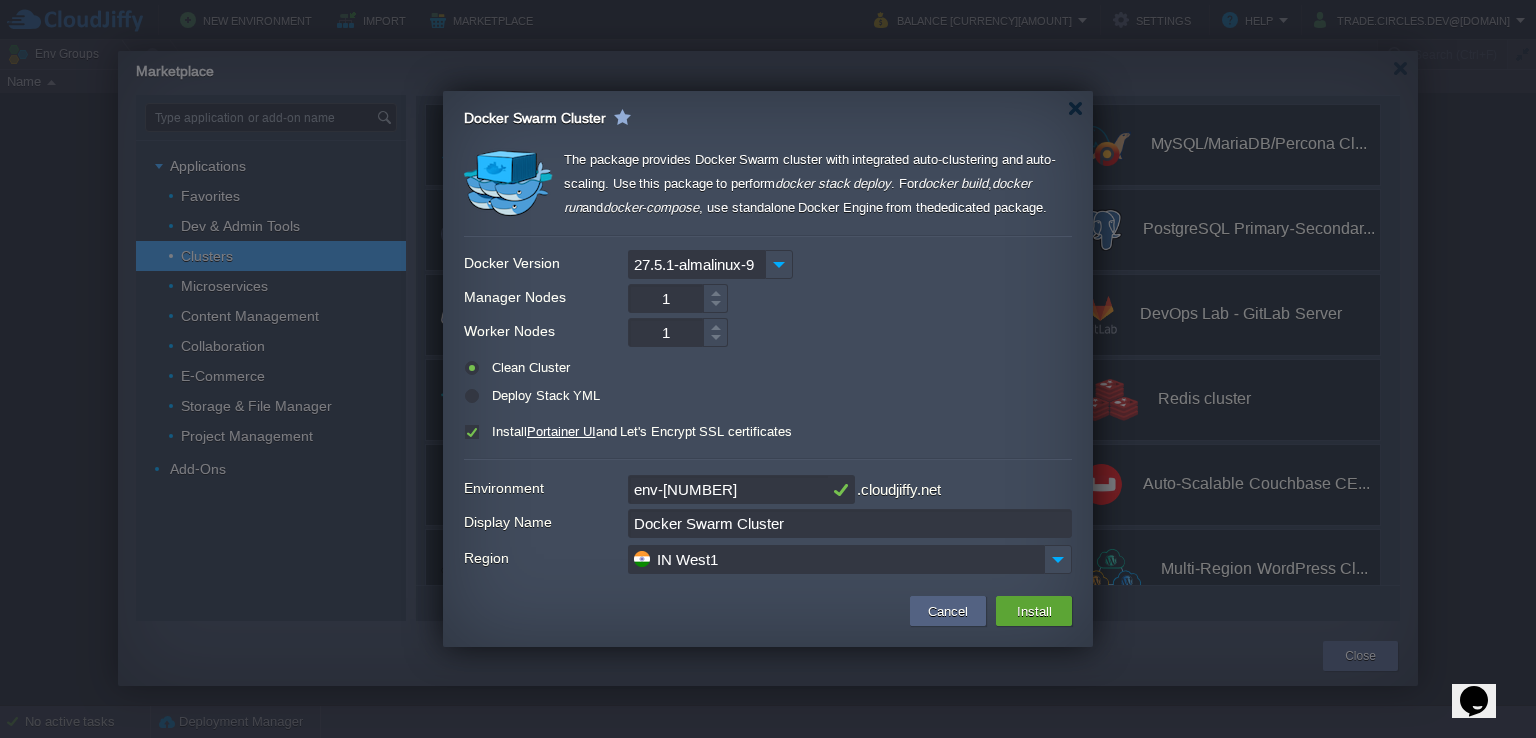 click on "Install  Portainer UI  and Let's Encrypt SSL certificates" at bounding box center (639, 431) 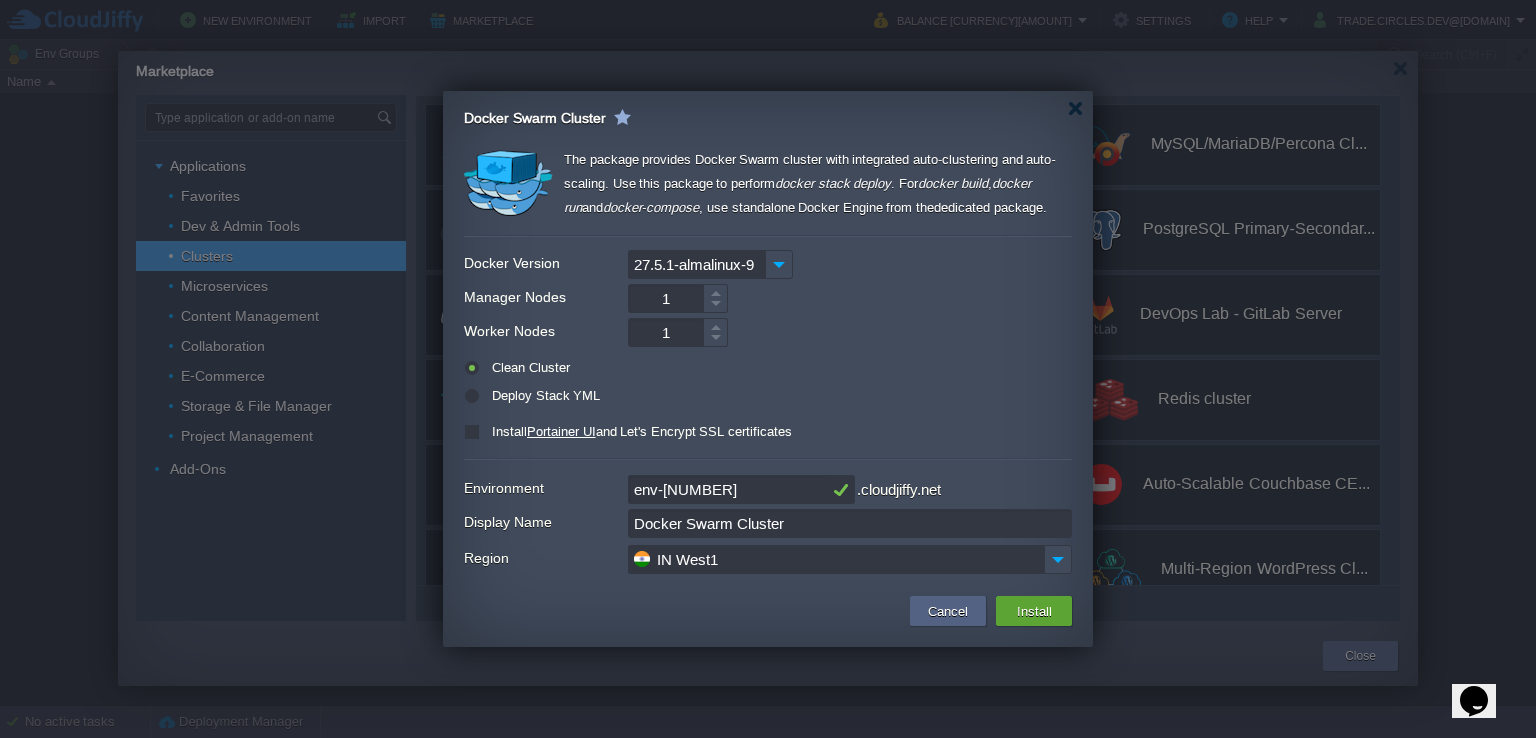click on "env-5257792" at bounding box center [728, 489] 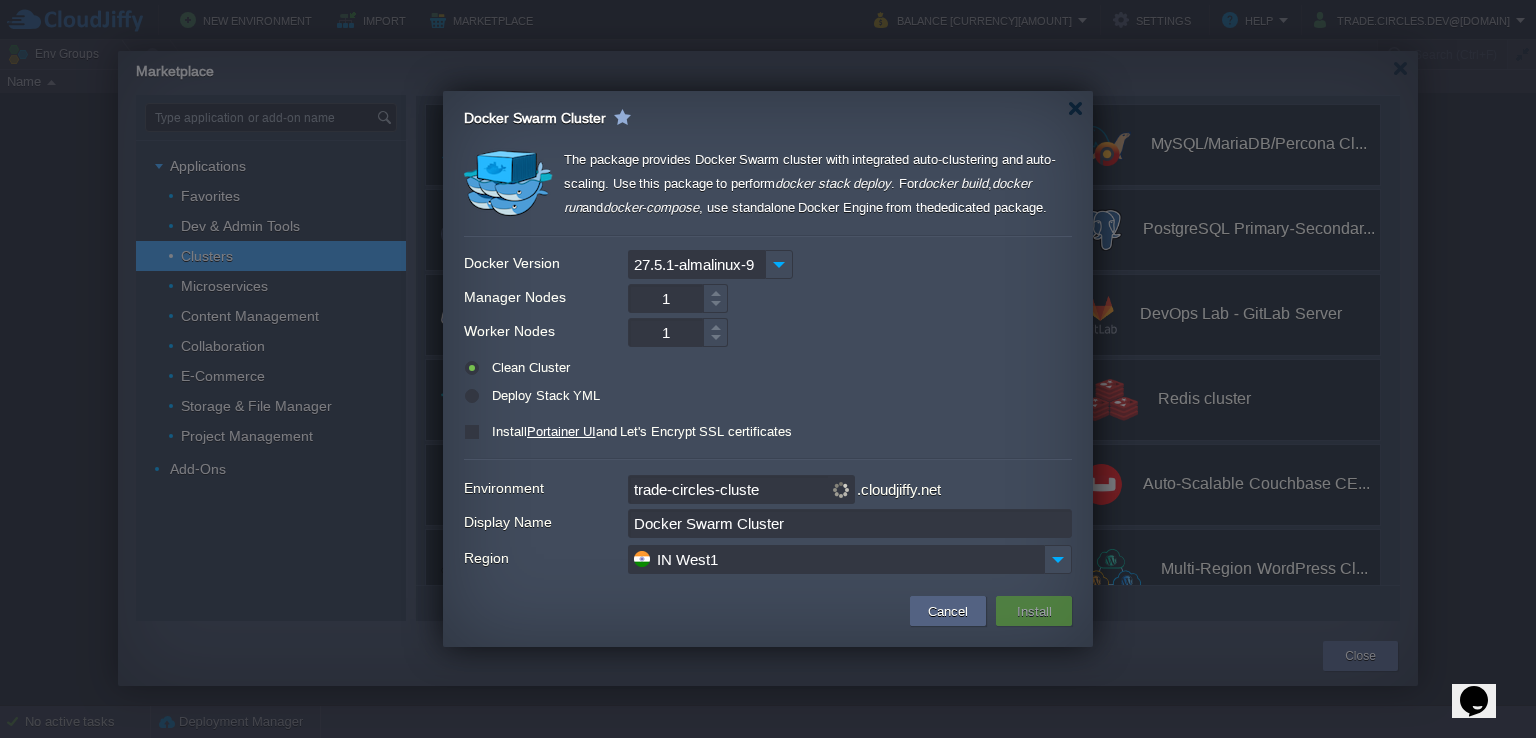 type on "trade-circles-cluster" 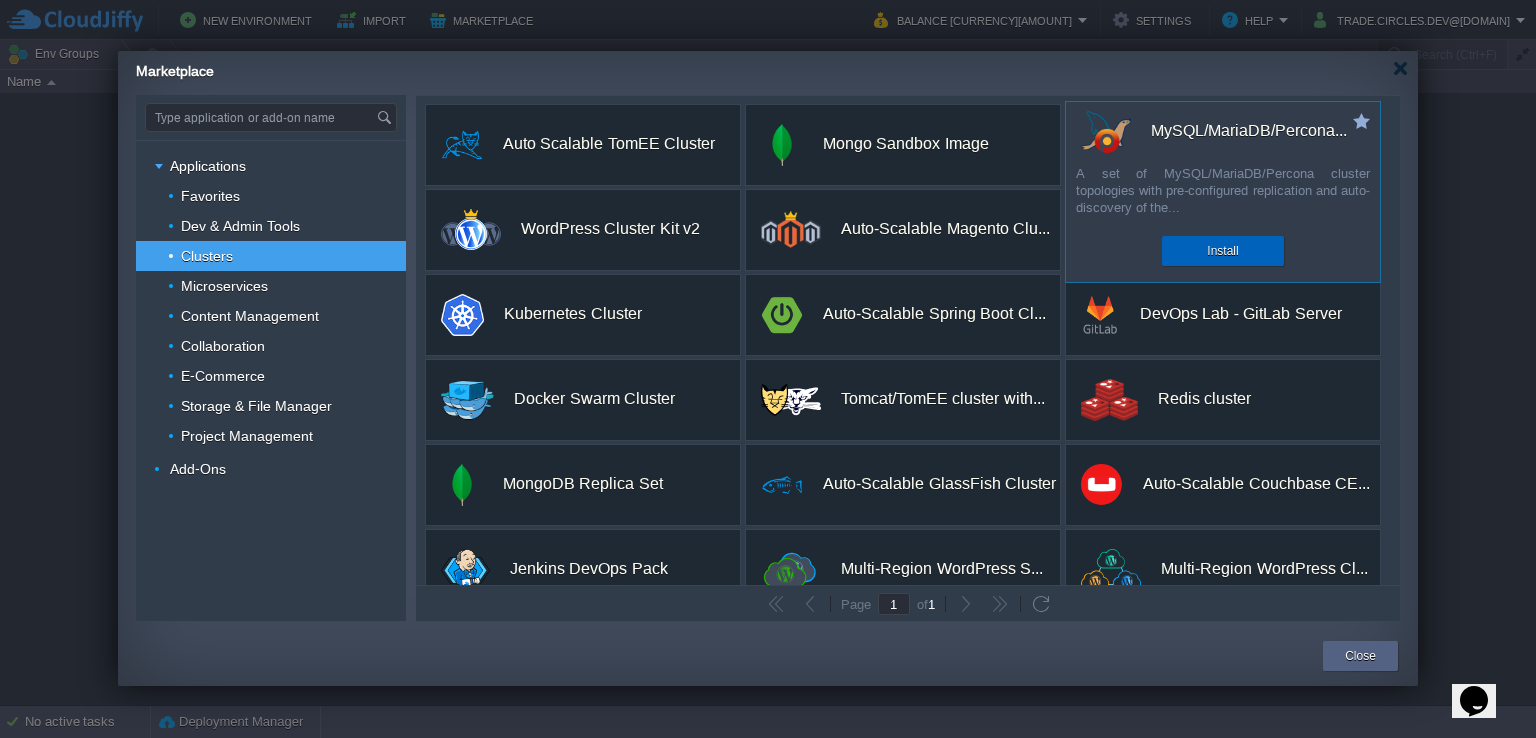 click on "Install" at bounding box center [1222, 251] 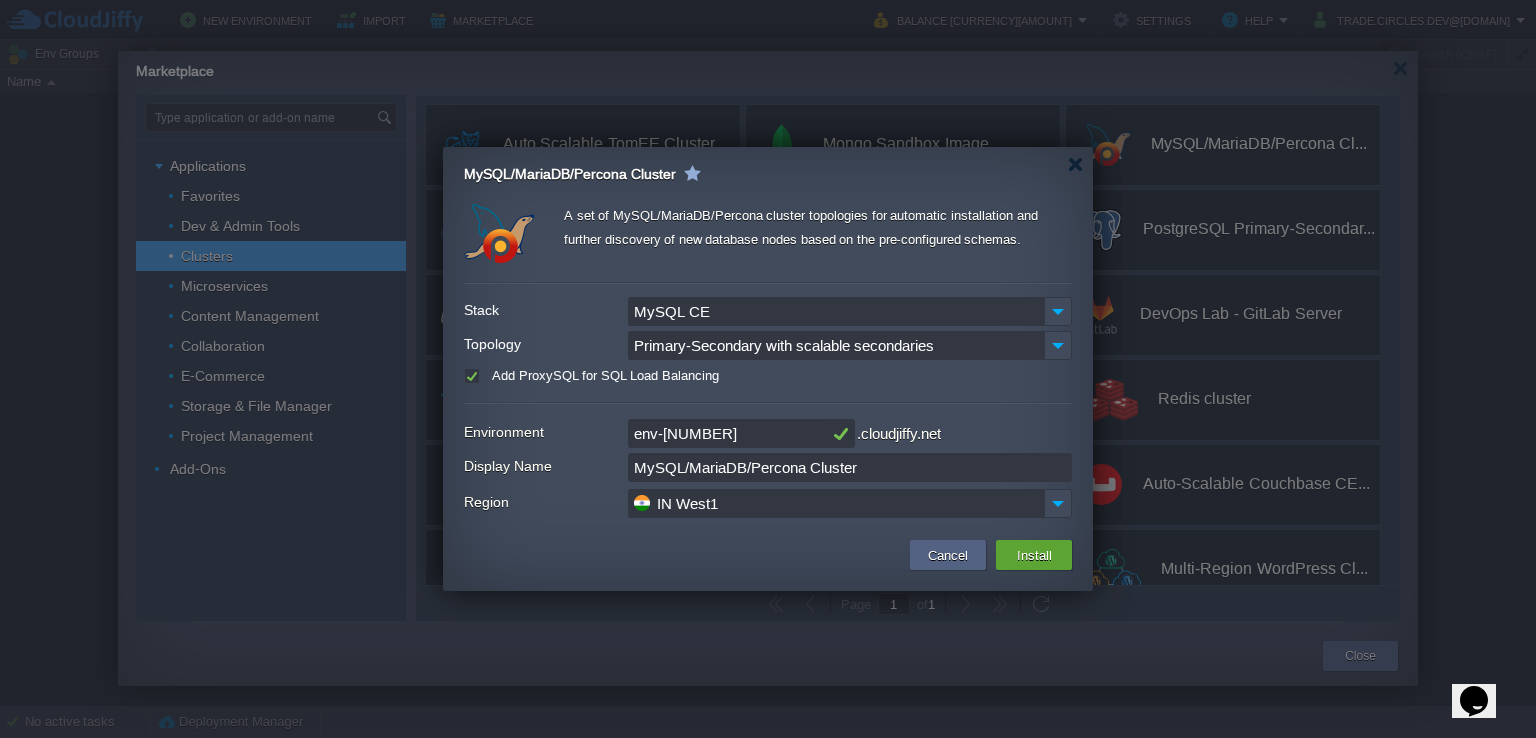 click on "Primary-Secondary with scalable secondaries" 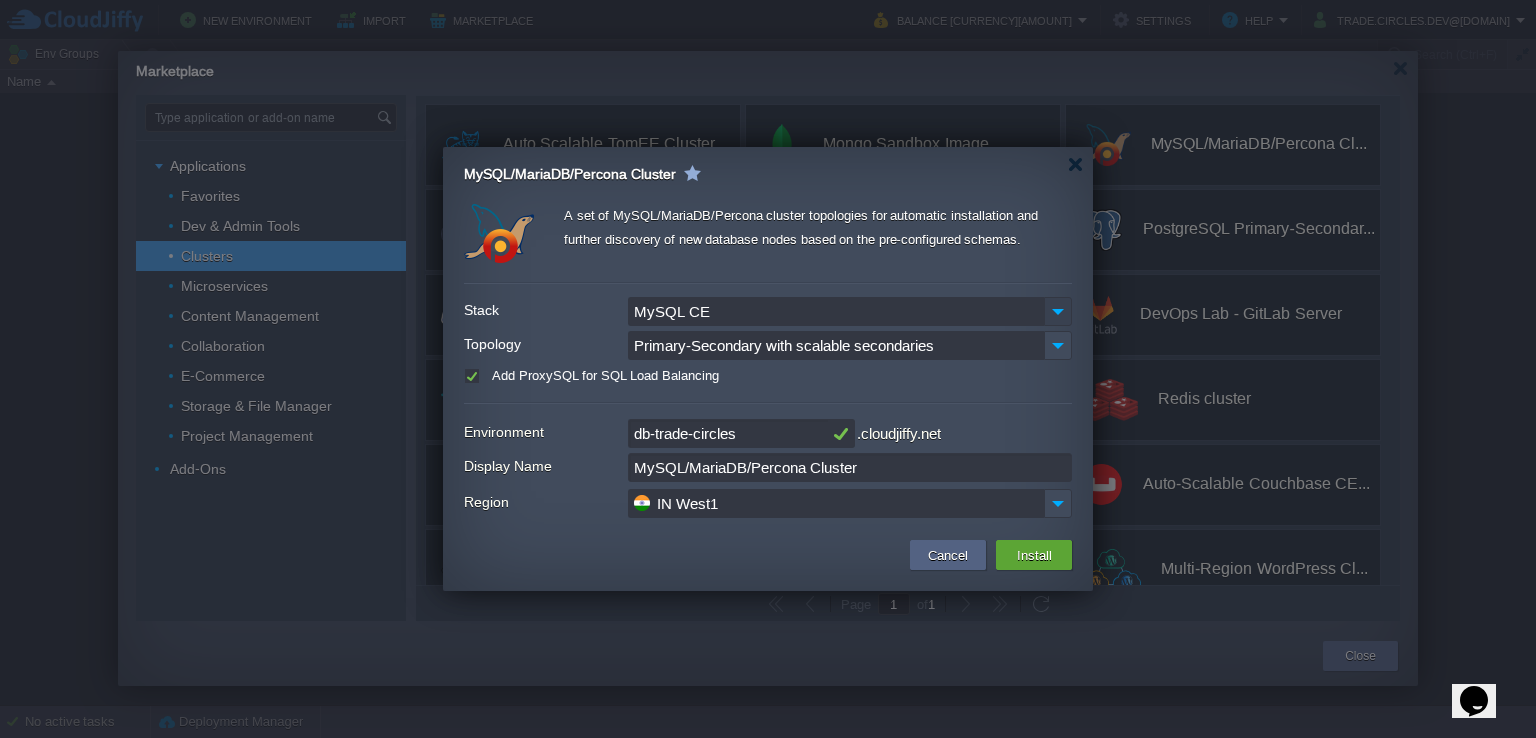 type on "db-trade-circles" 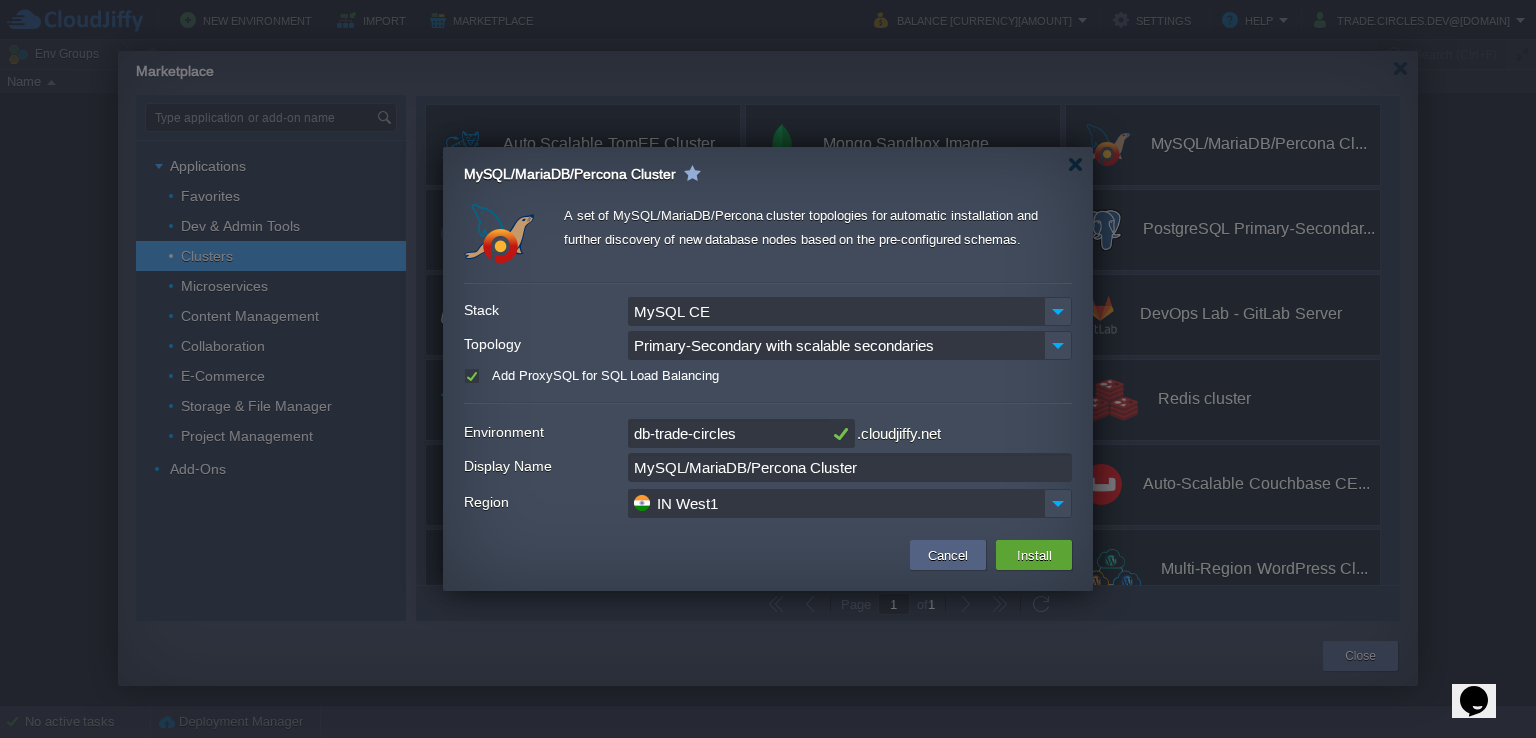 click on "Stack MySQL CE Topology Primary-Secondary with scalable secondaries Add ProxySQL for SQL Load Balancing" 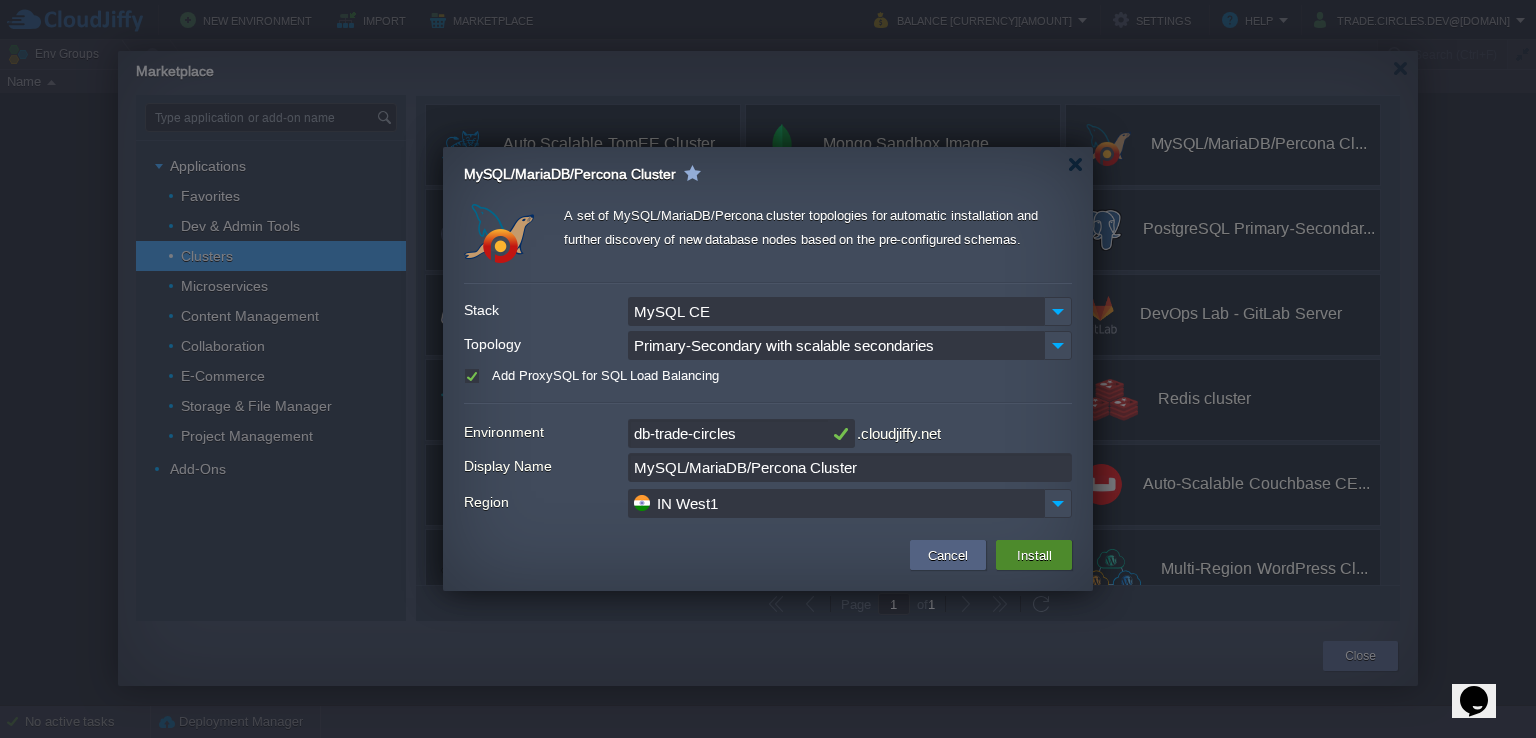 click on "Install" at bounding box center [1034, 555] 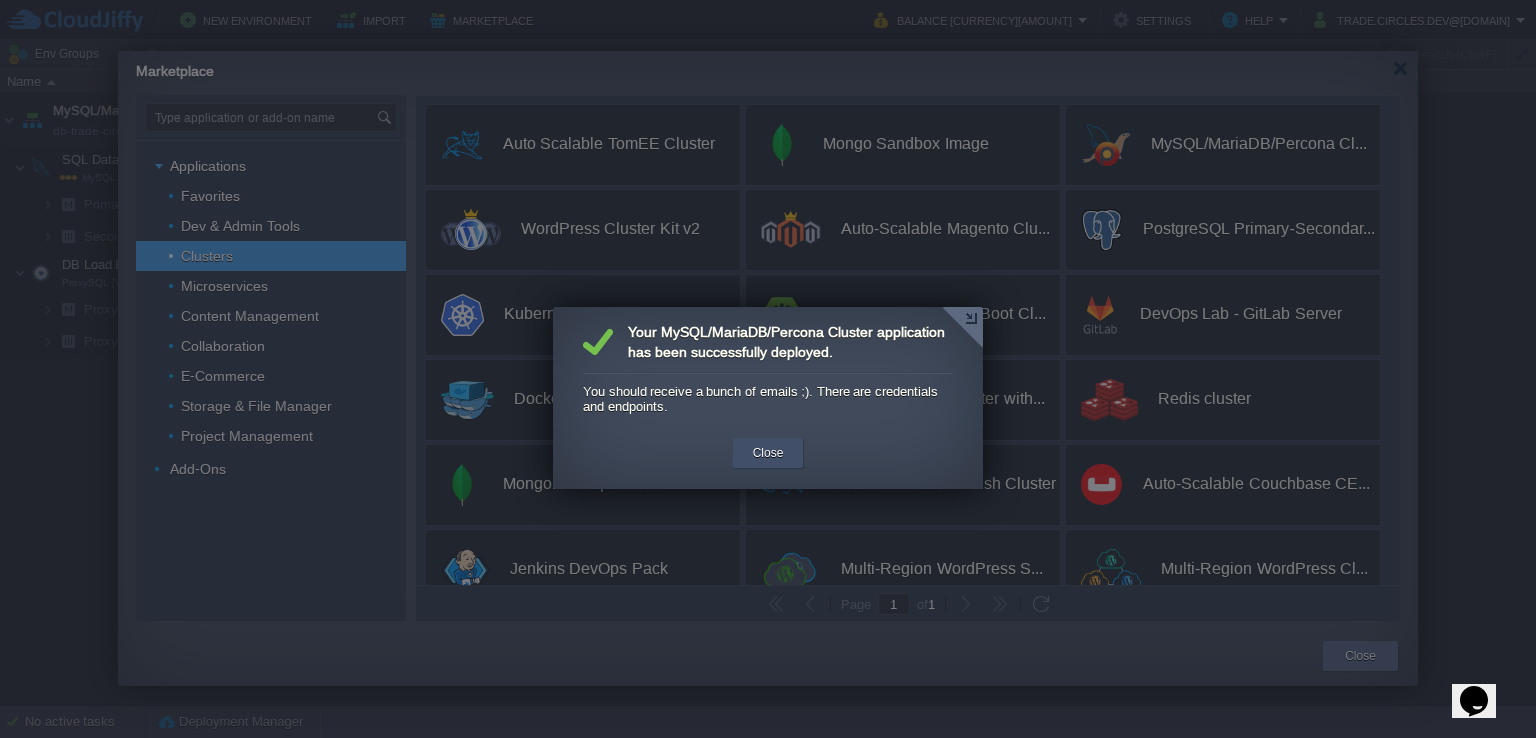 click on "Close" at bounding box center (768, 453) 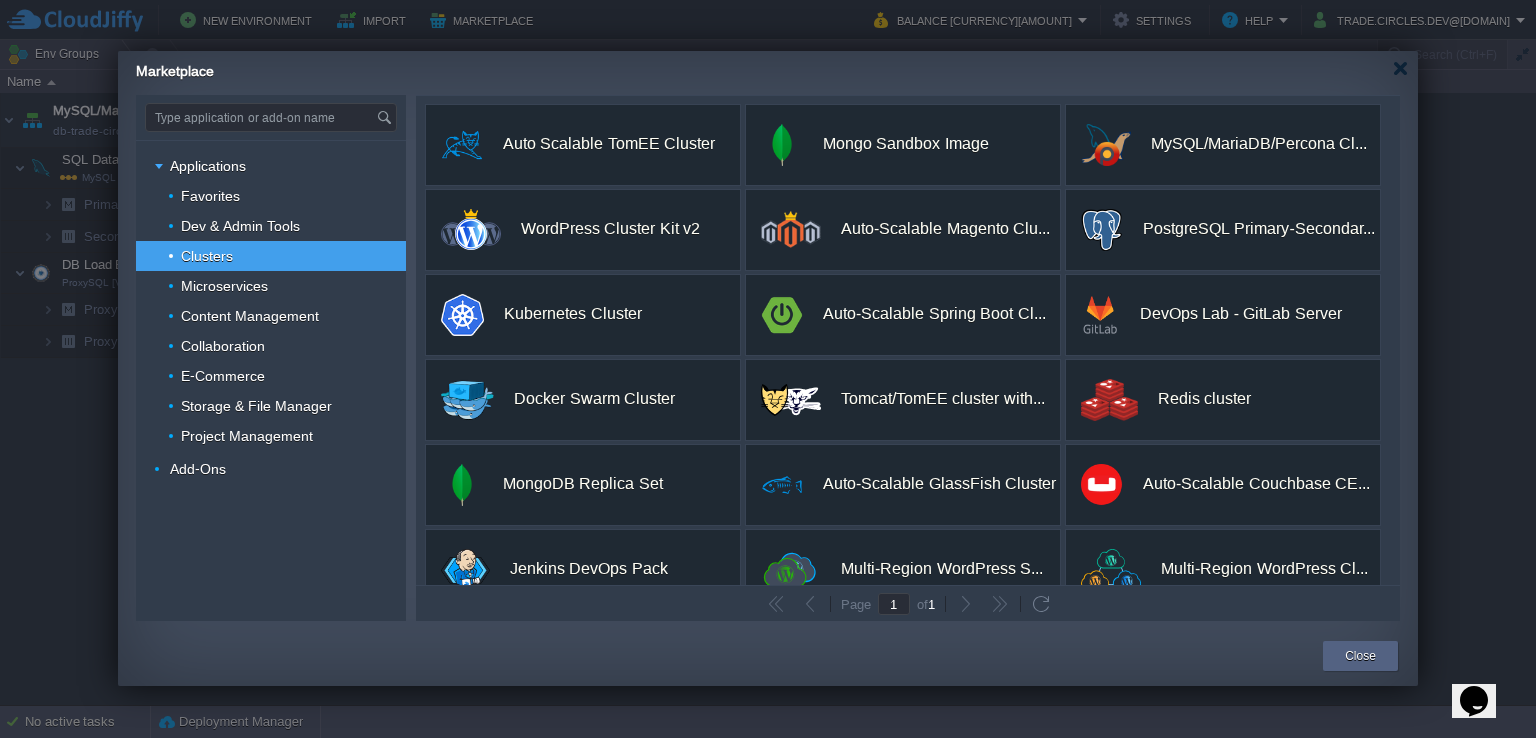 click at bounding box center [768, 369] 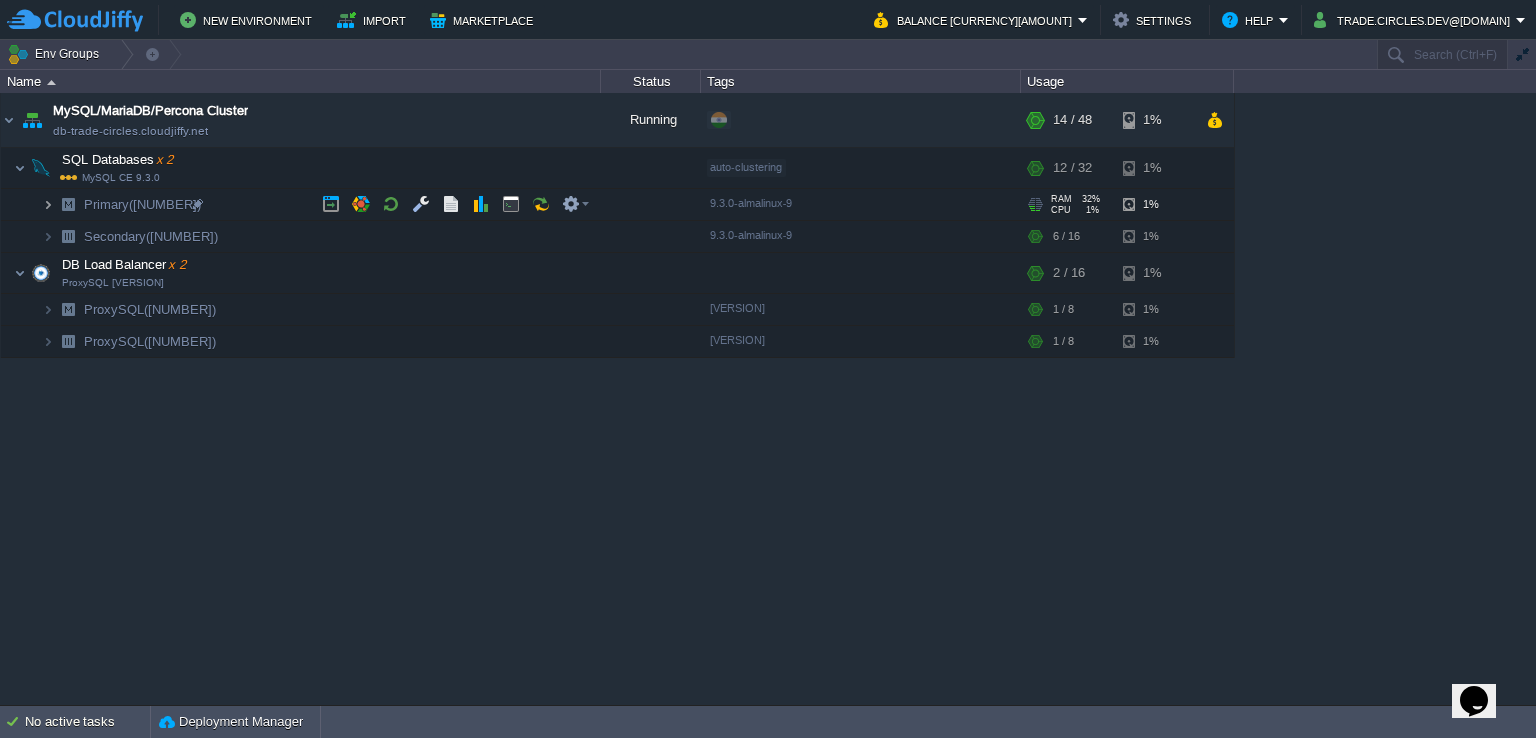 click at bounding box center [48, 204] 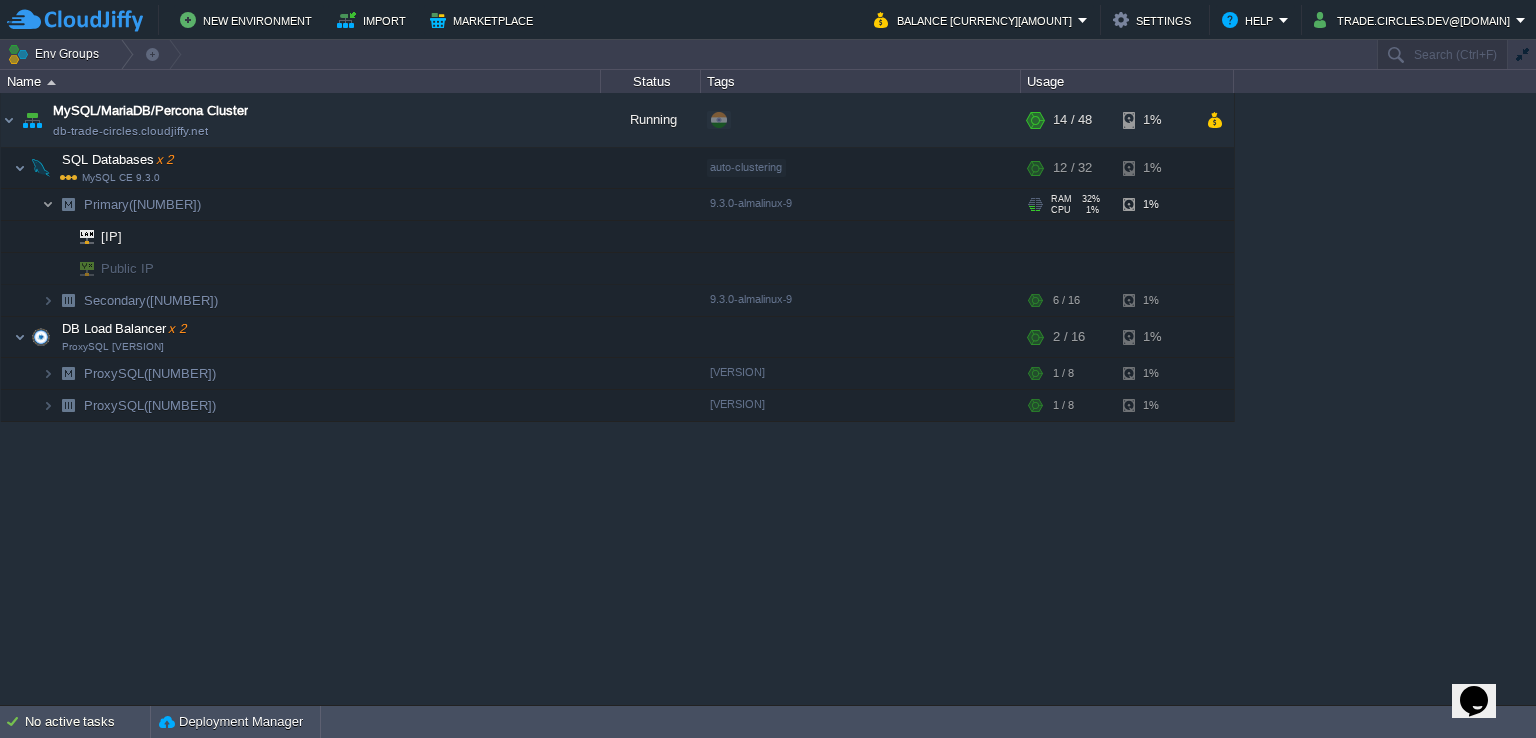 click at bounding box center (48, 204) 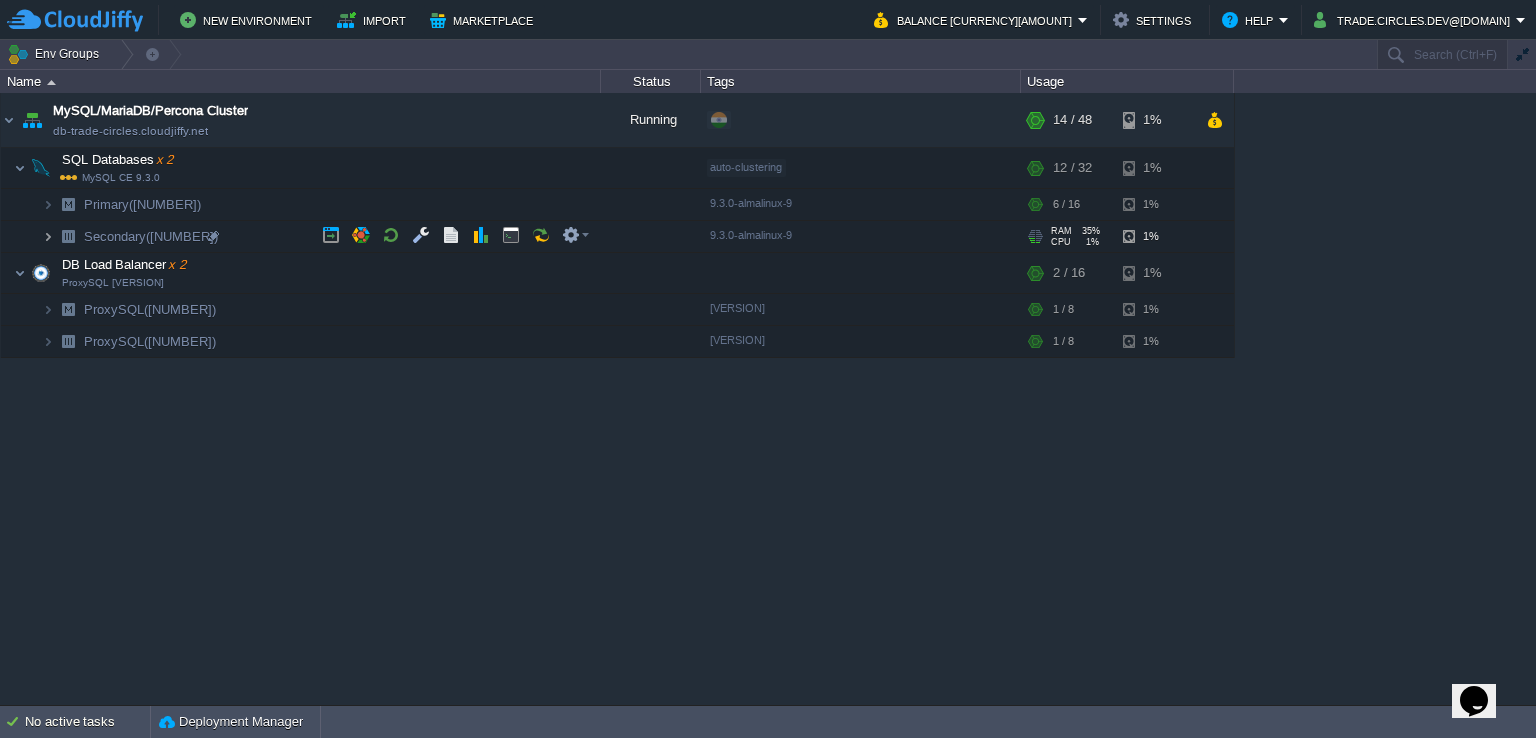 click at bounding box center (48, 236) 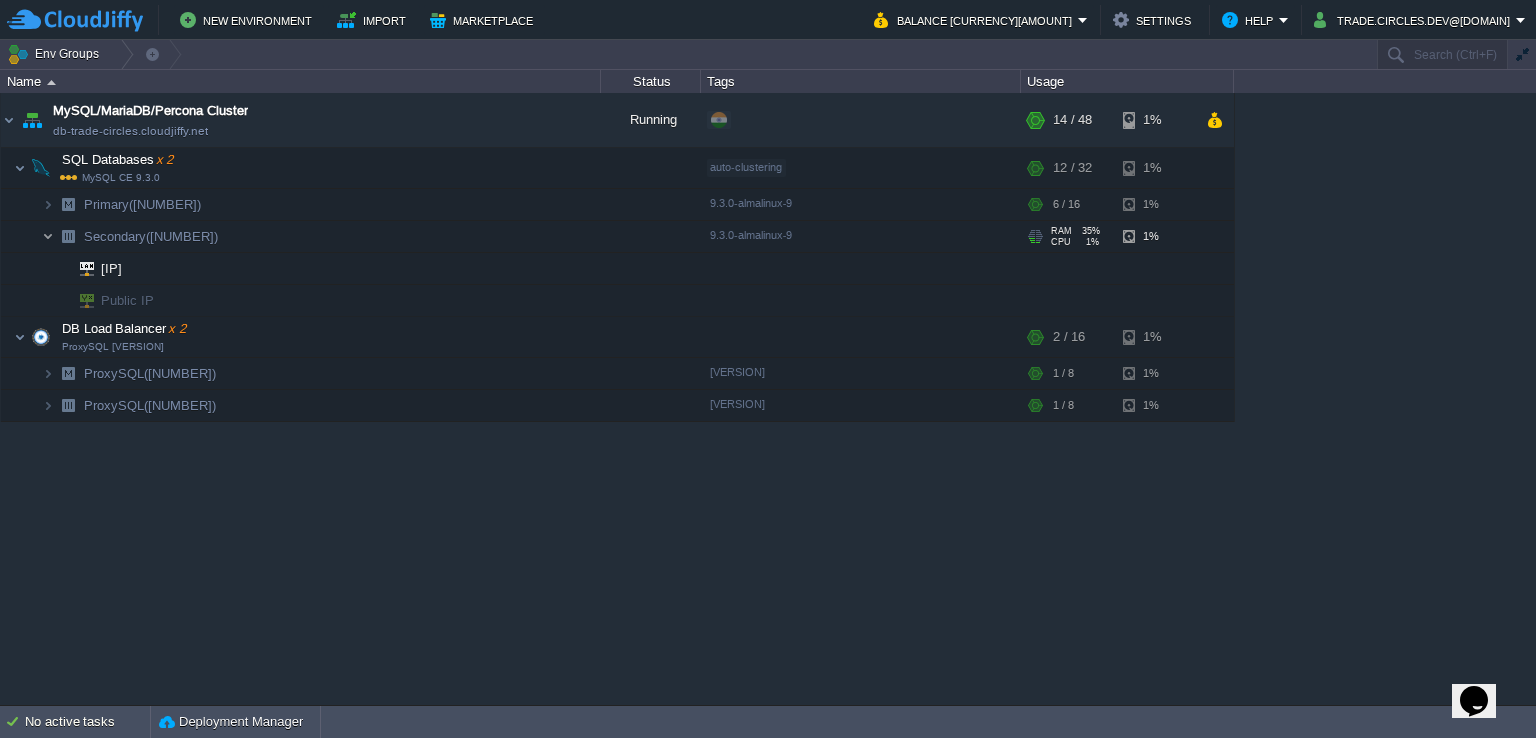 click at bounding box center [48, 236] 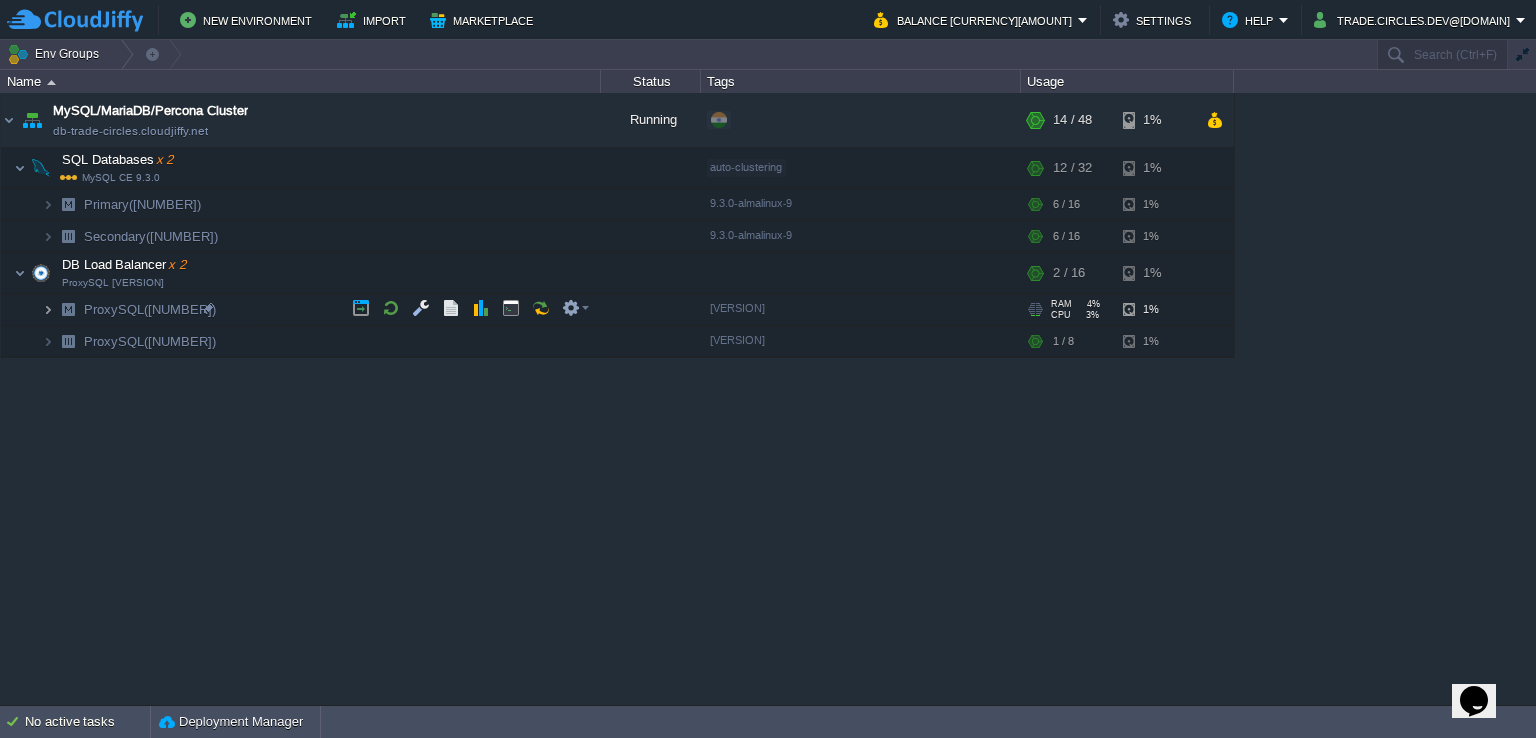 click at bounding box center [48, 309] 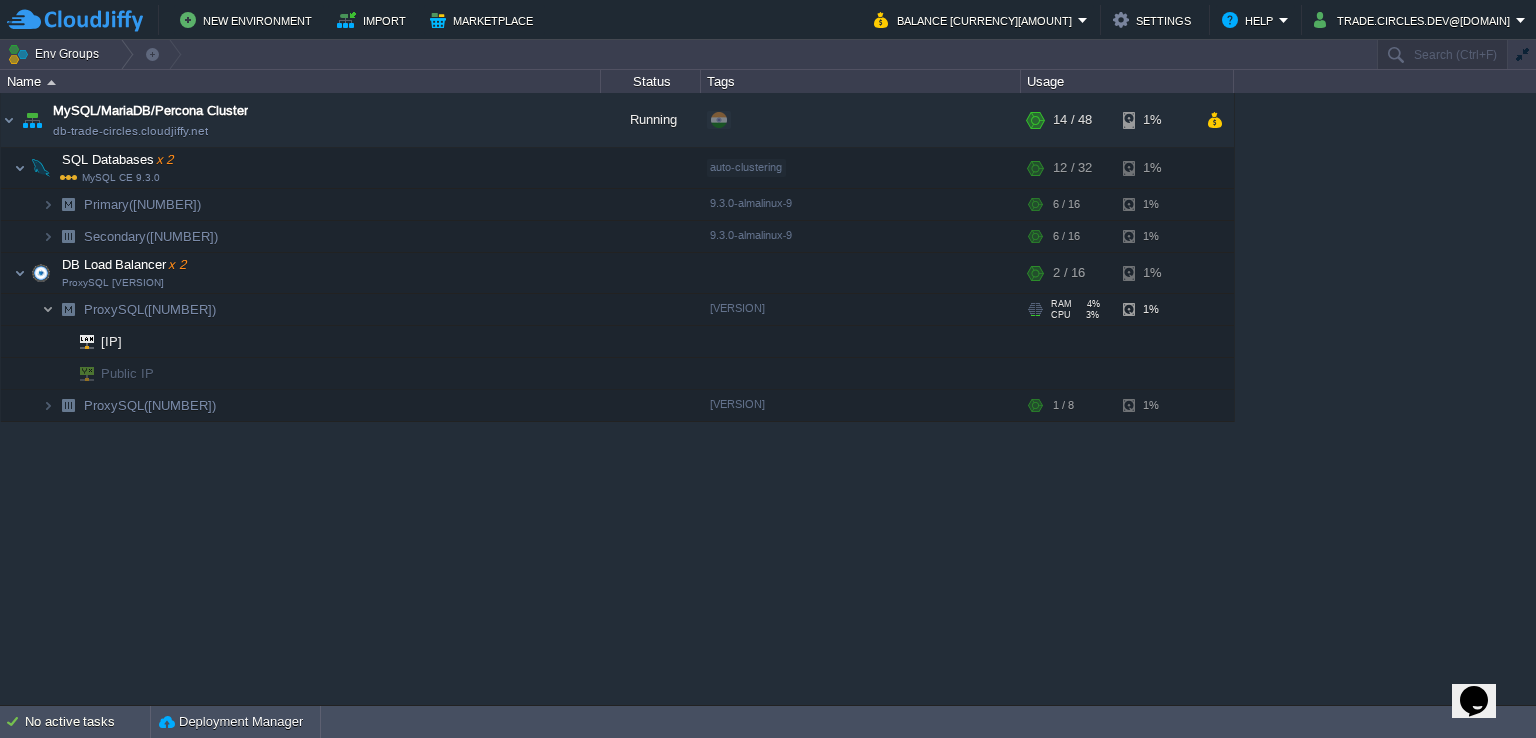 click at bounding box center [48, 309] 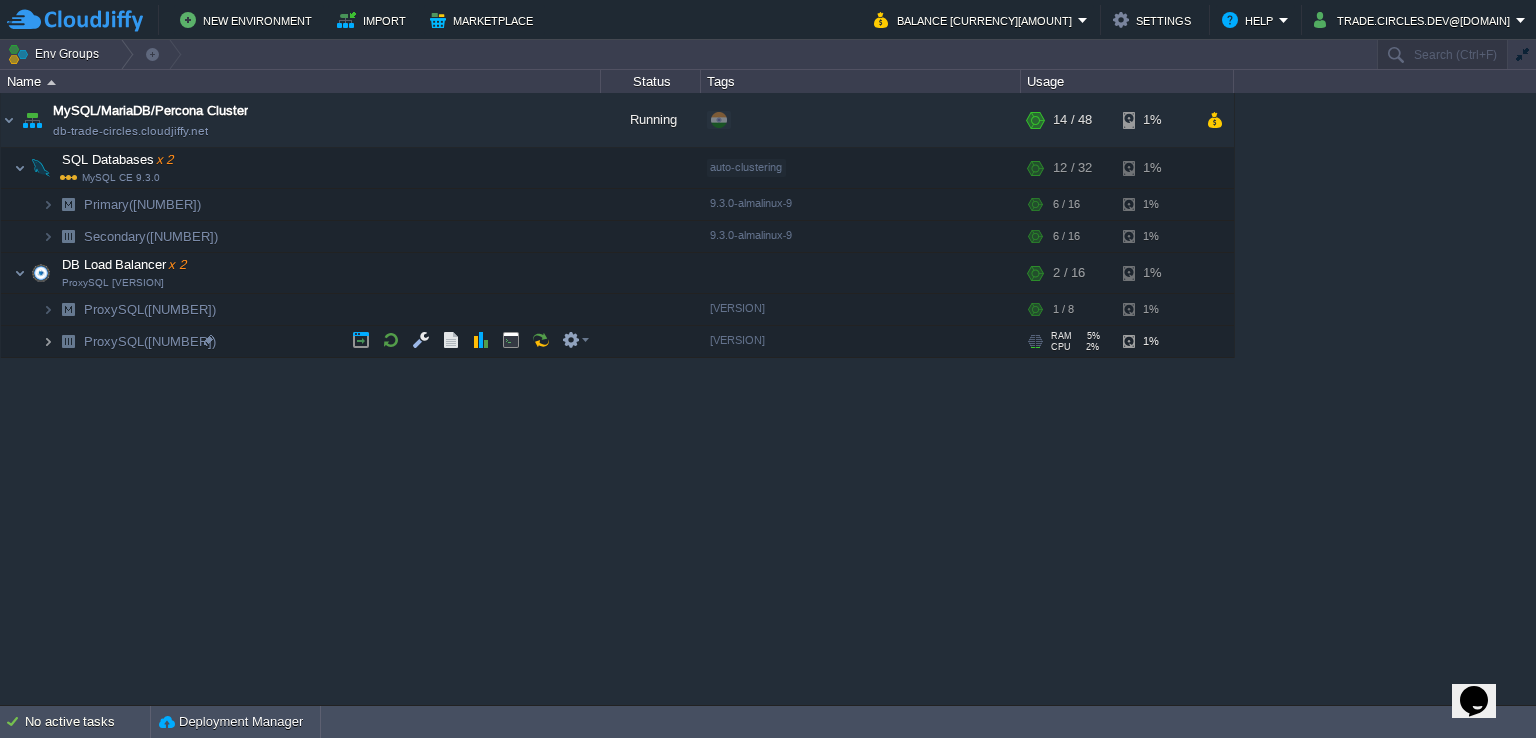 click at bounding box center (48, 341) 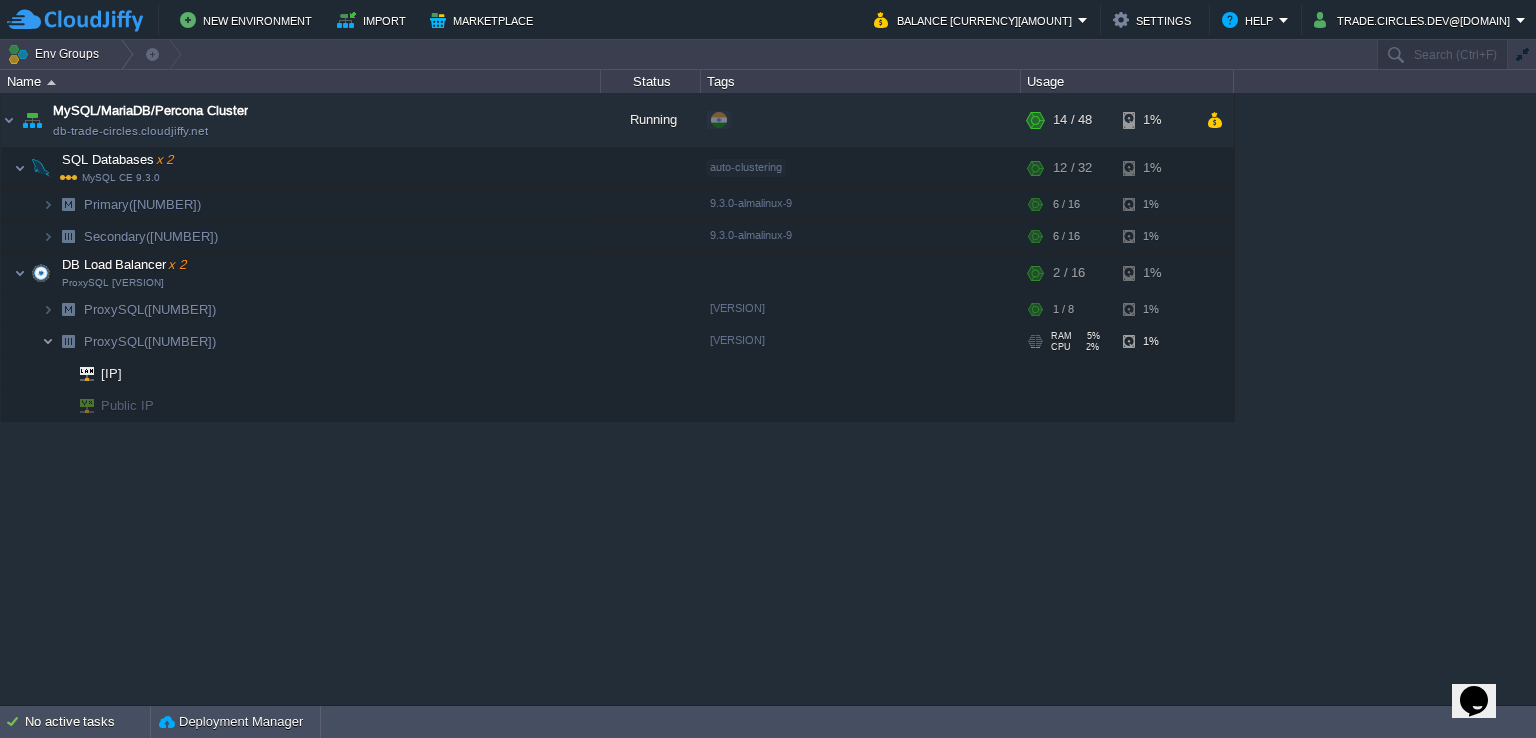 click at bounding box center [48, 341] 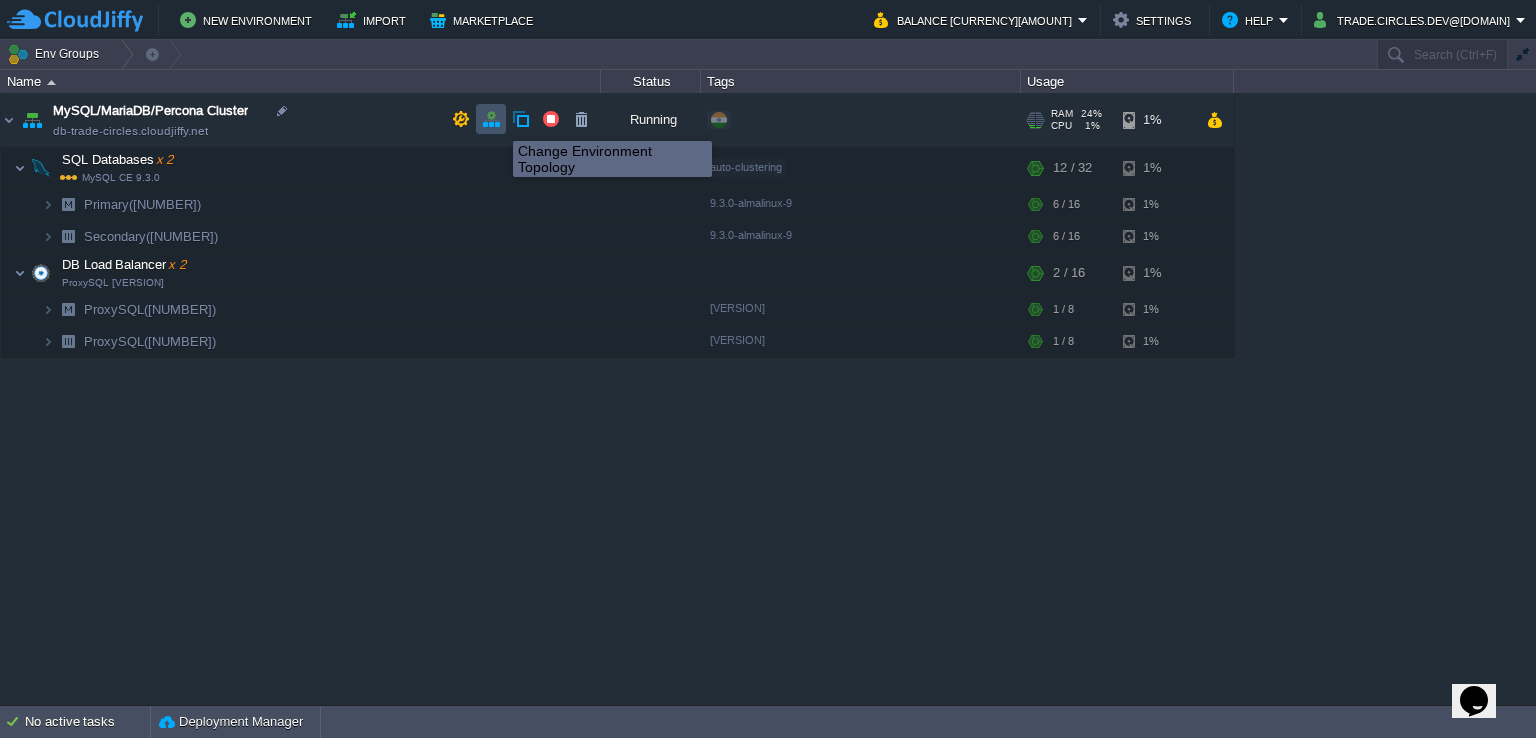 click at bounding box center (491, 119) 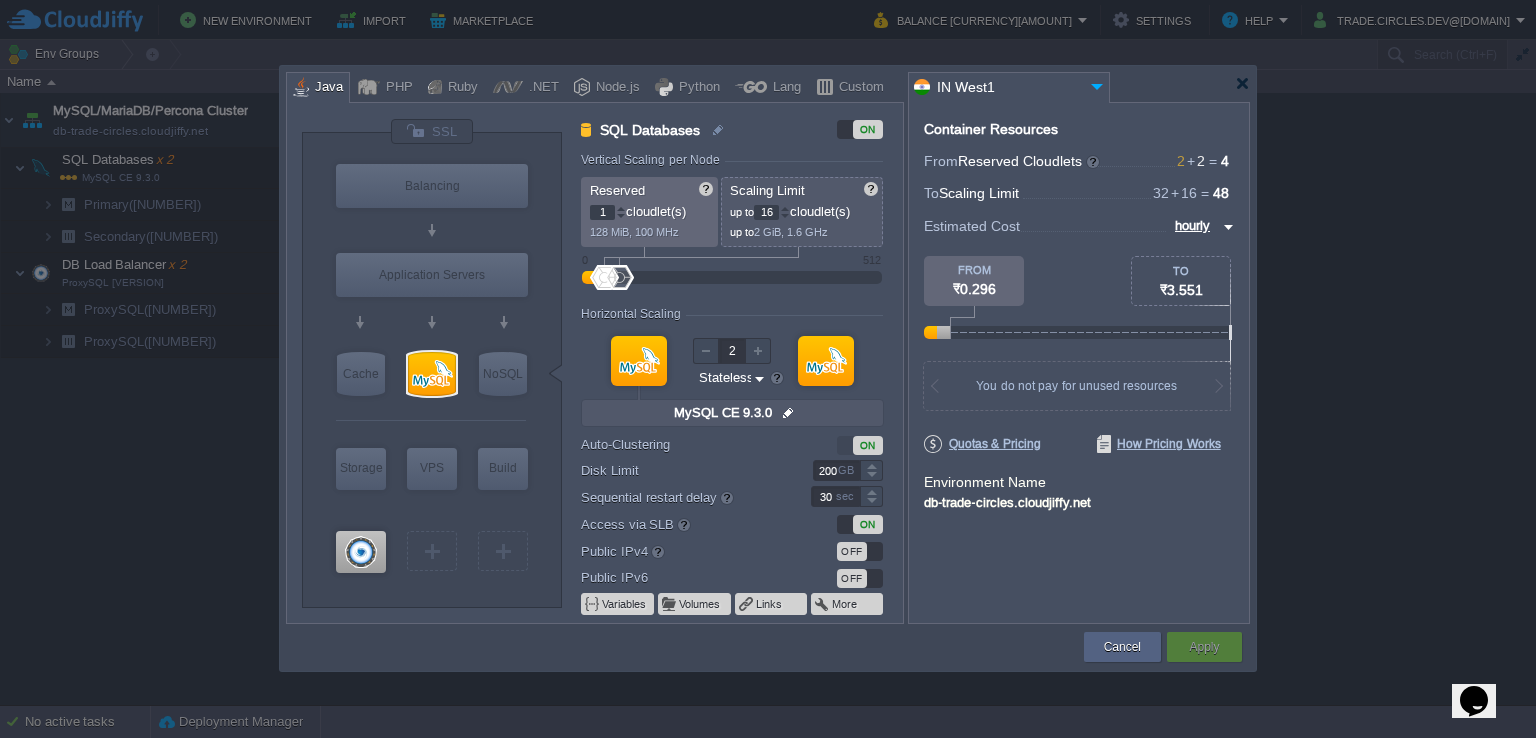 click at bounding box center (1226, 227) 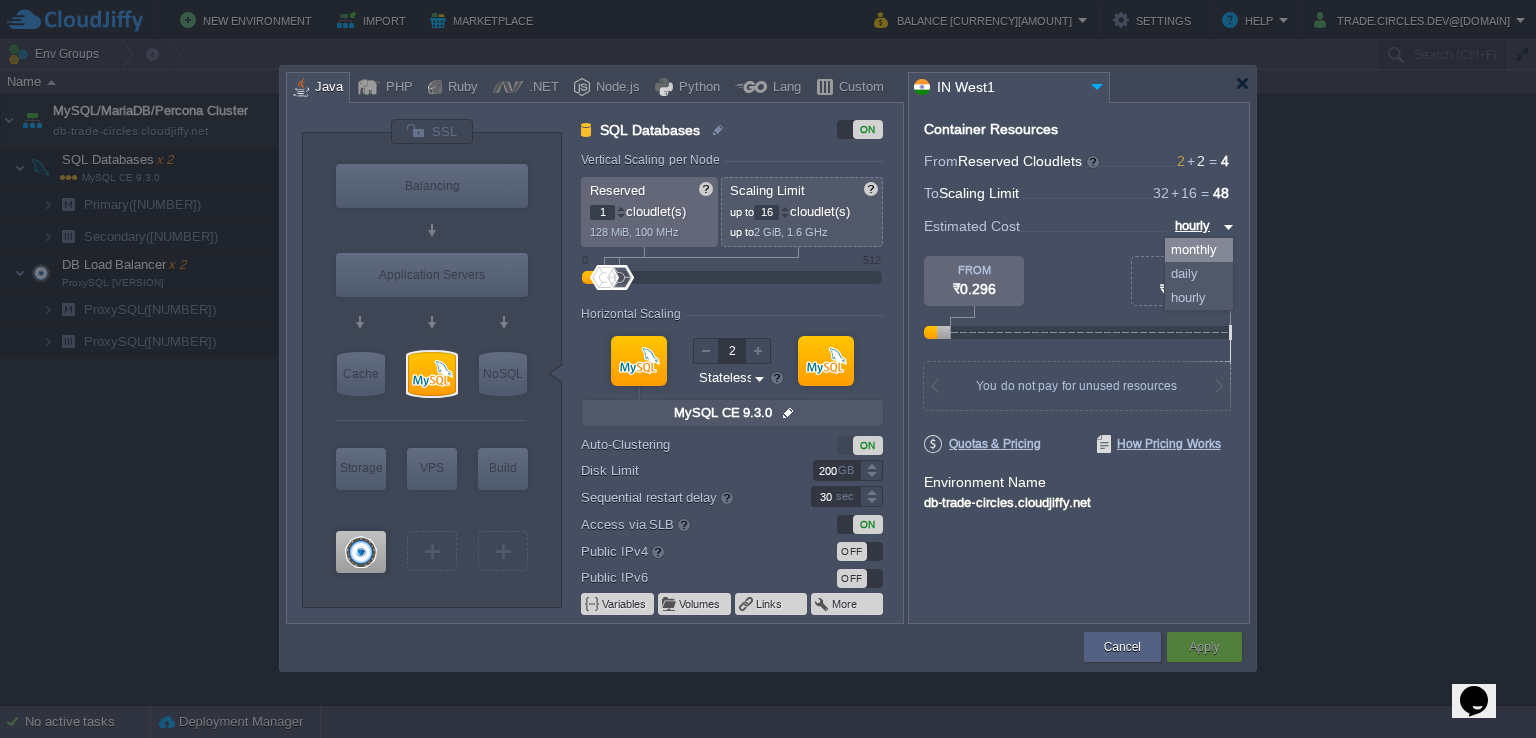 click on "monthly" at bounding box center [1199, 250] 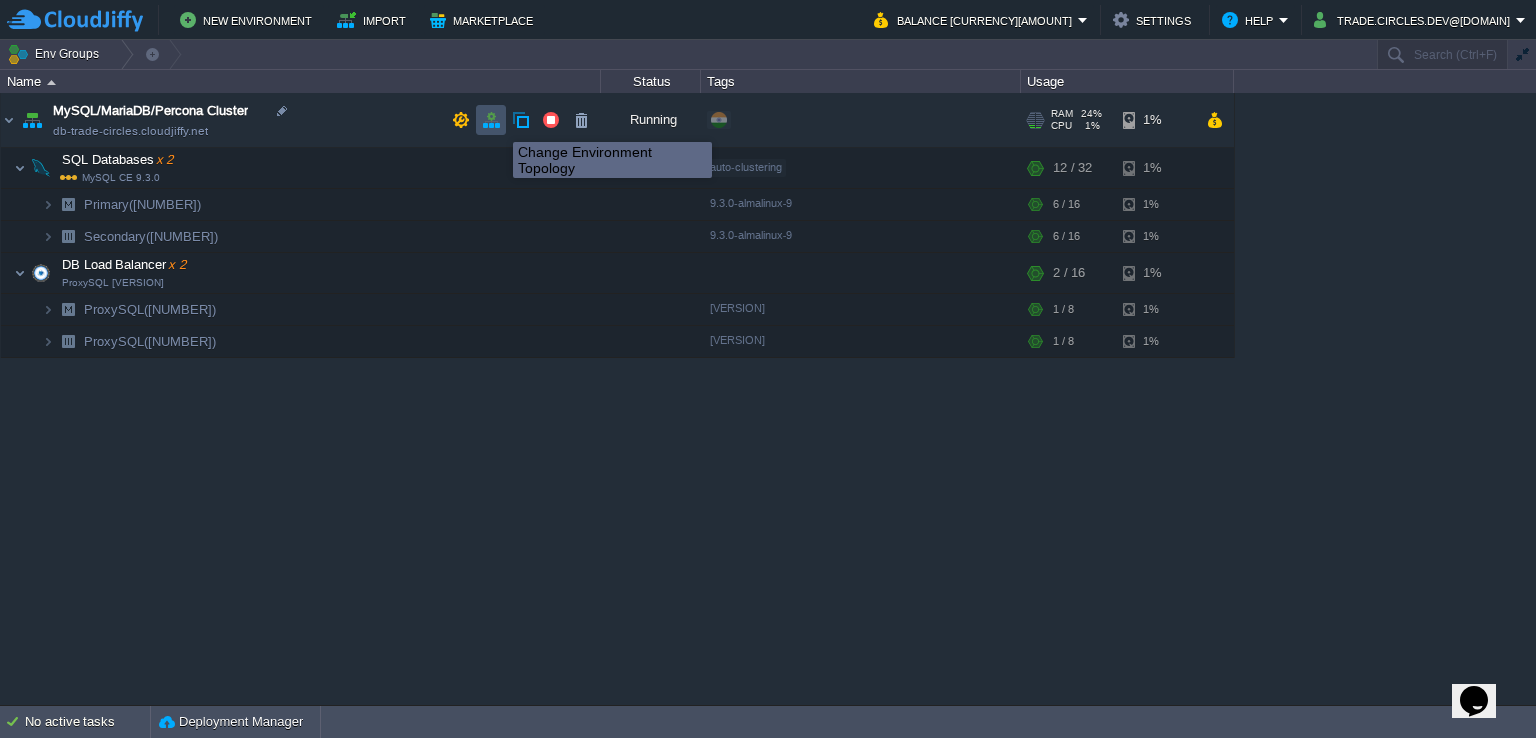 click at bounding box center (491, 120) 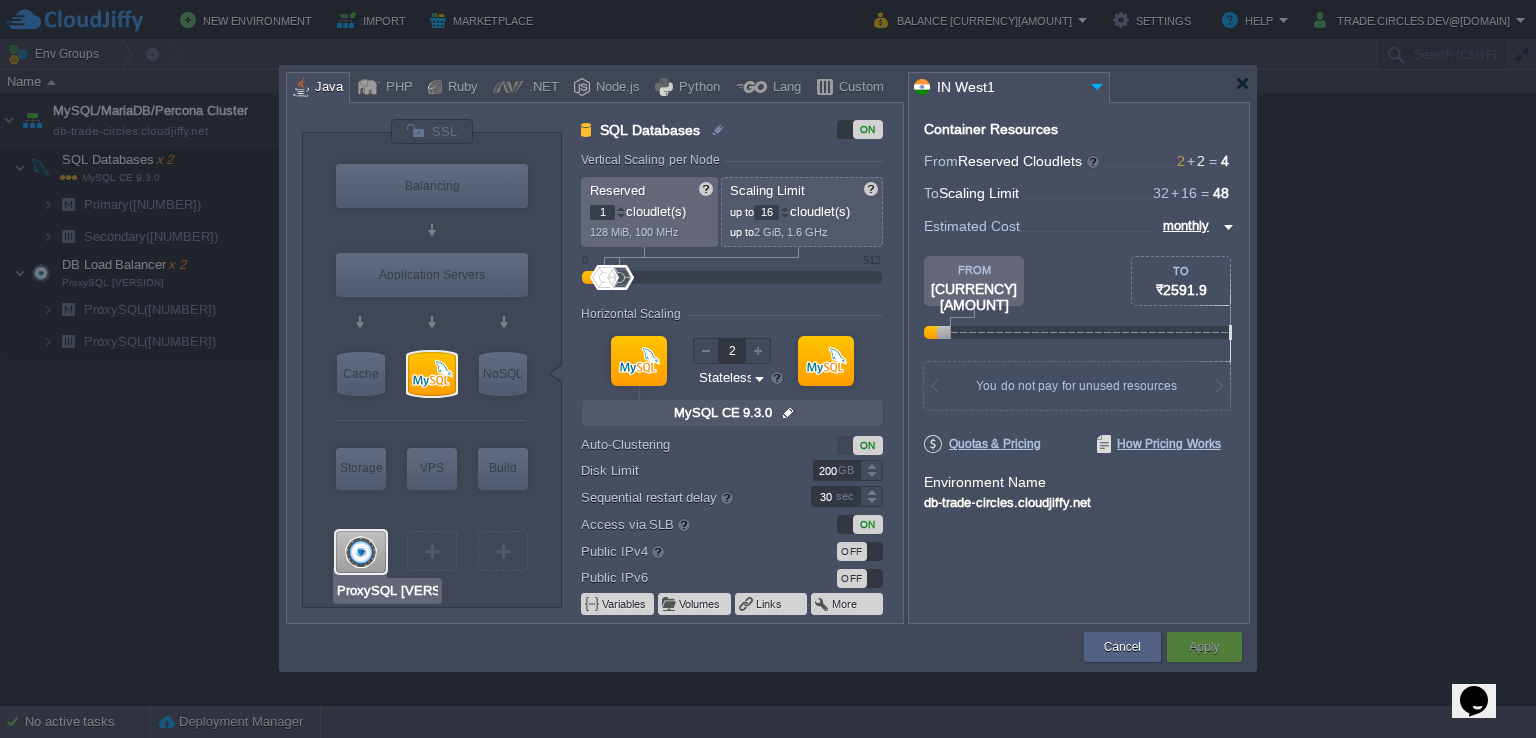 click at bounding box center (361, 552) 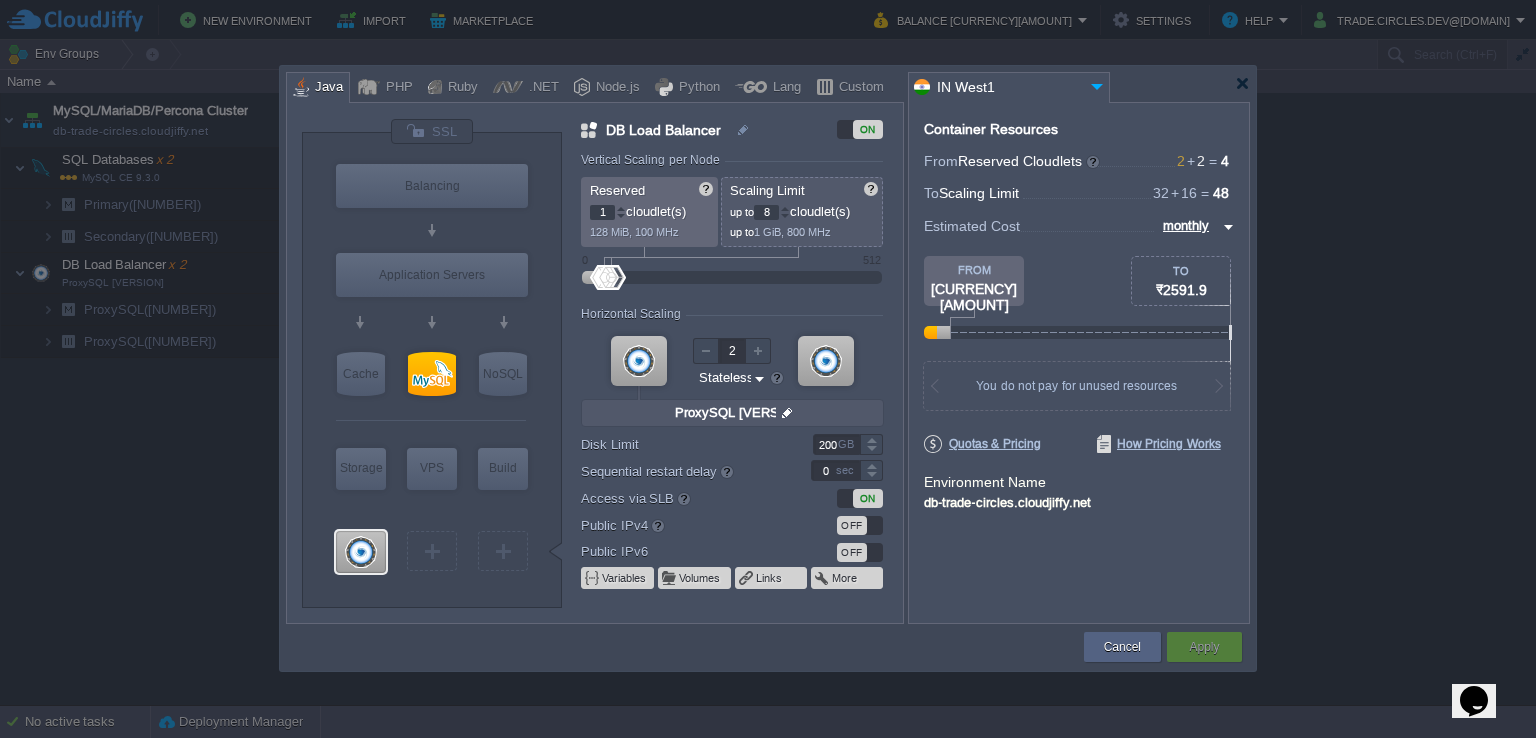 type on "MySQL CE 9.3.0" 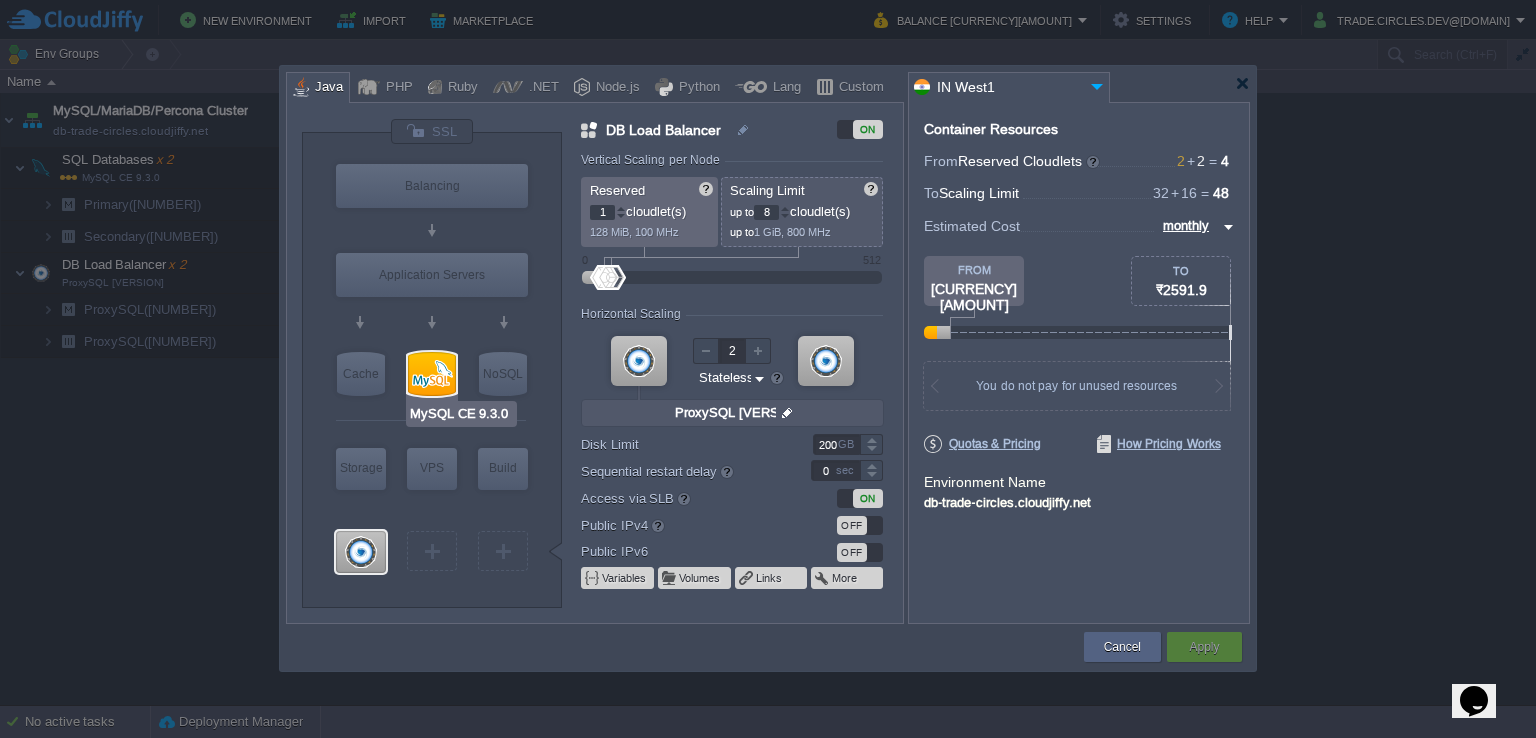 click at bounding box center (432, 374) 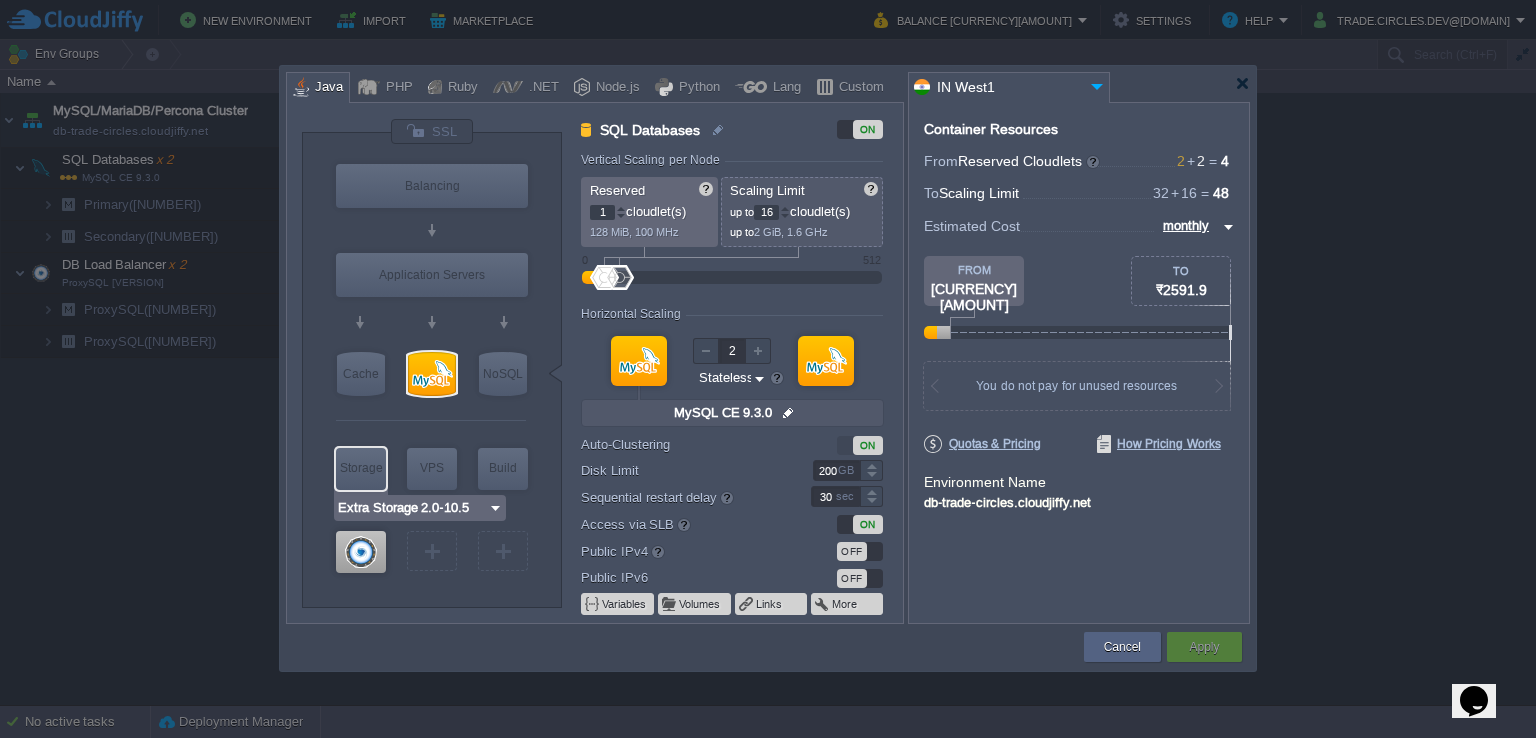 type on "ProxySQL 2.6.6" 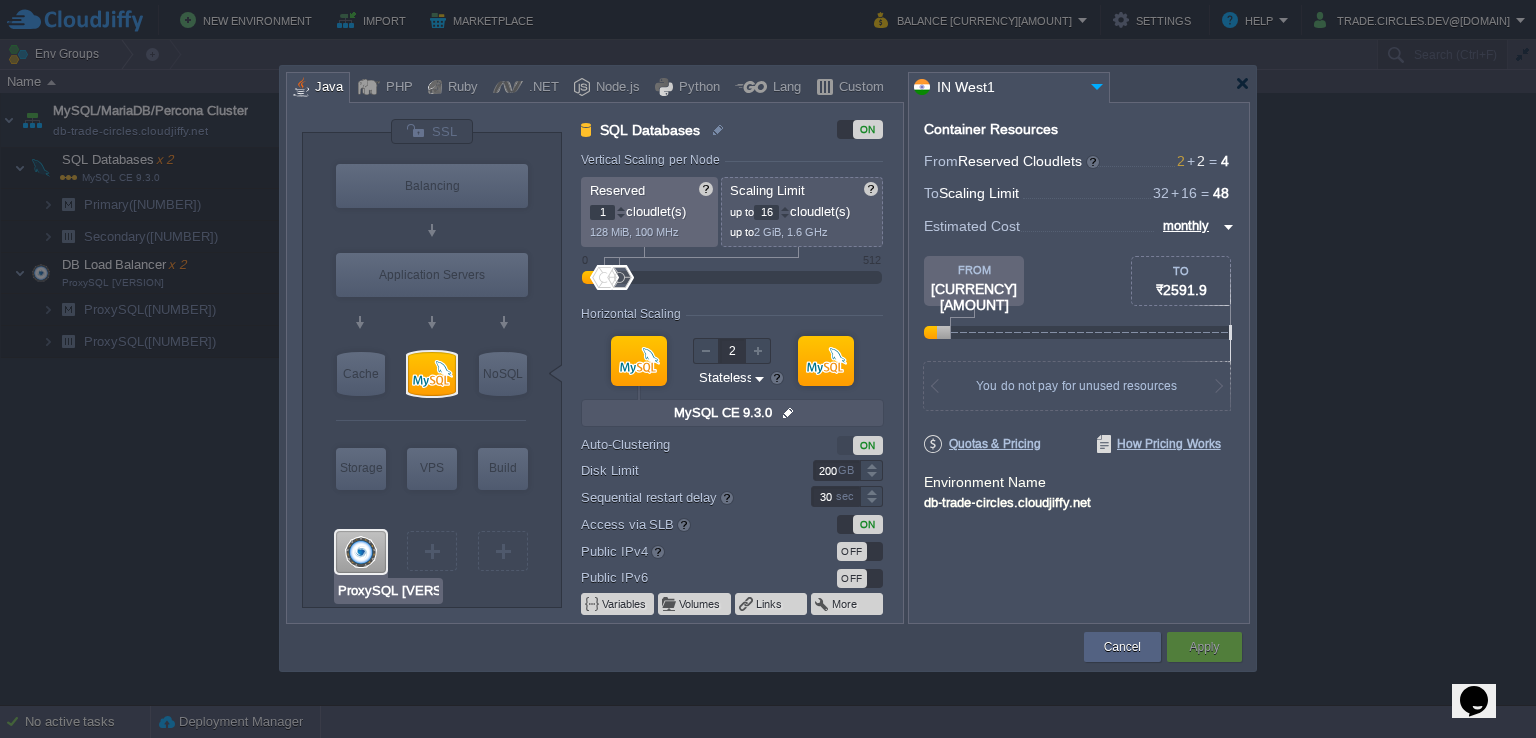 click at bounding box center (361, 552) 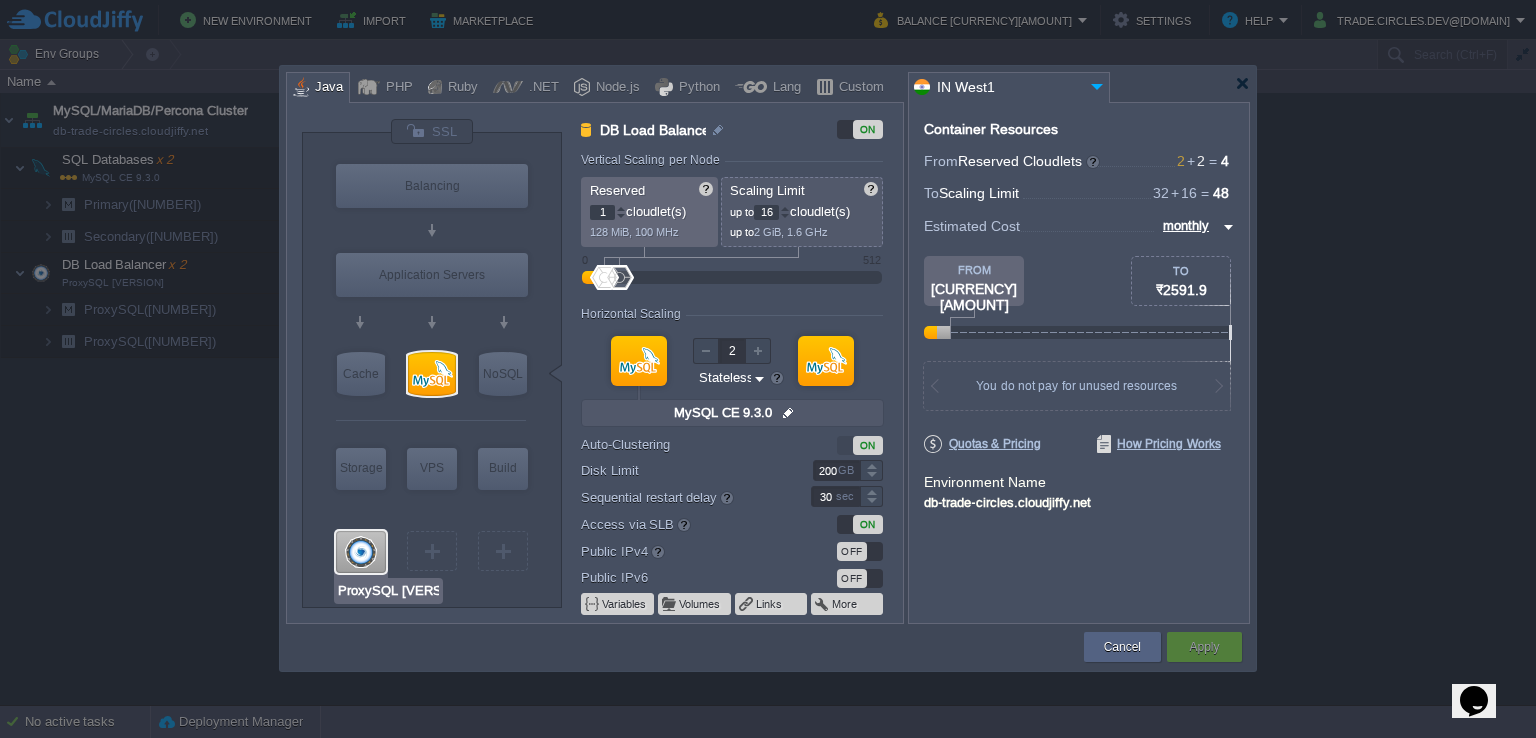 type on "8" 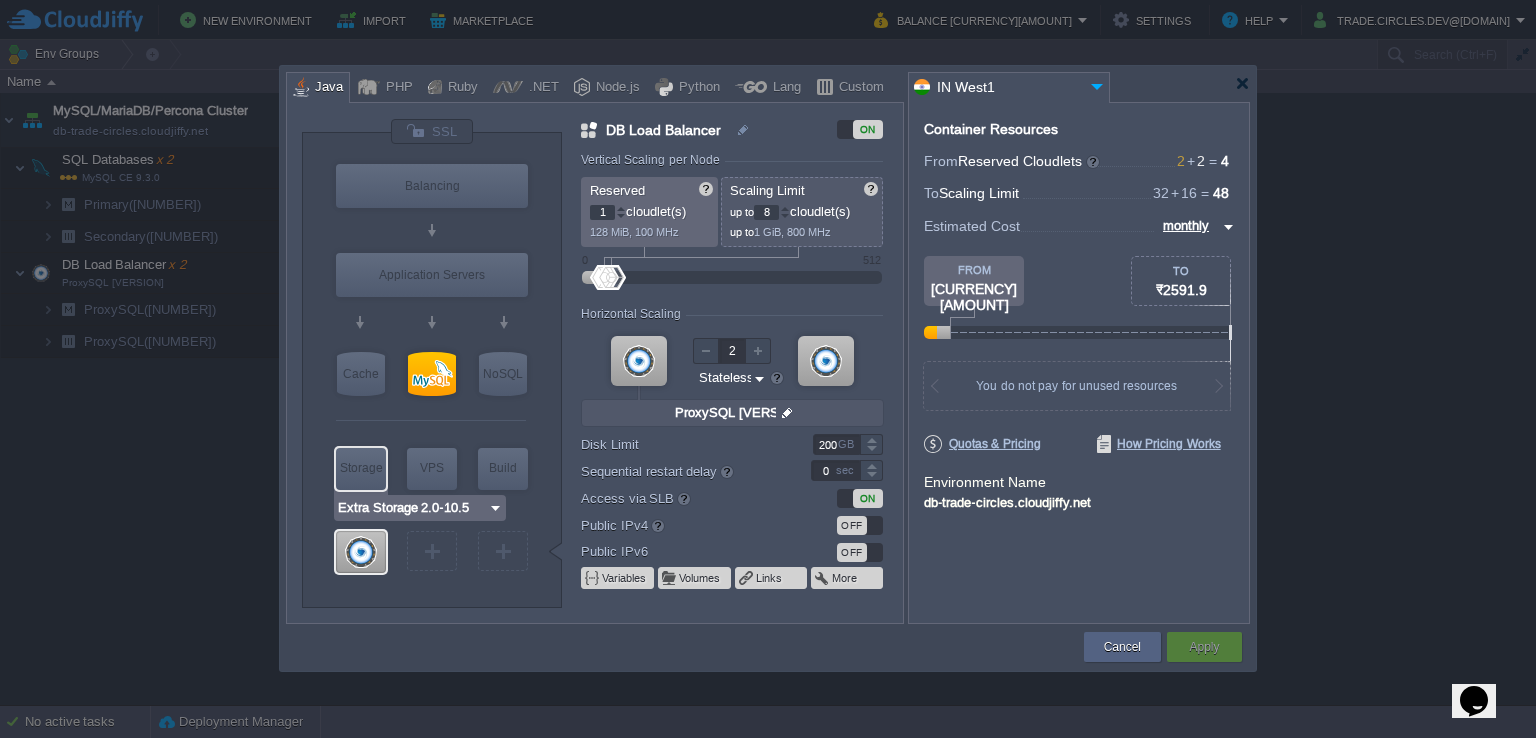 type on "MySQL CE 9.3.0" 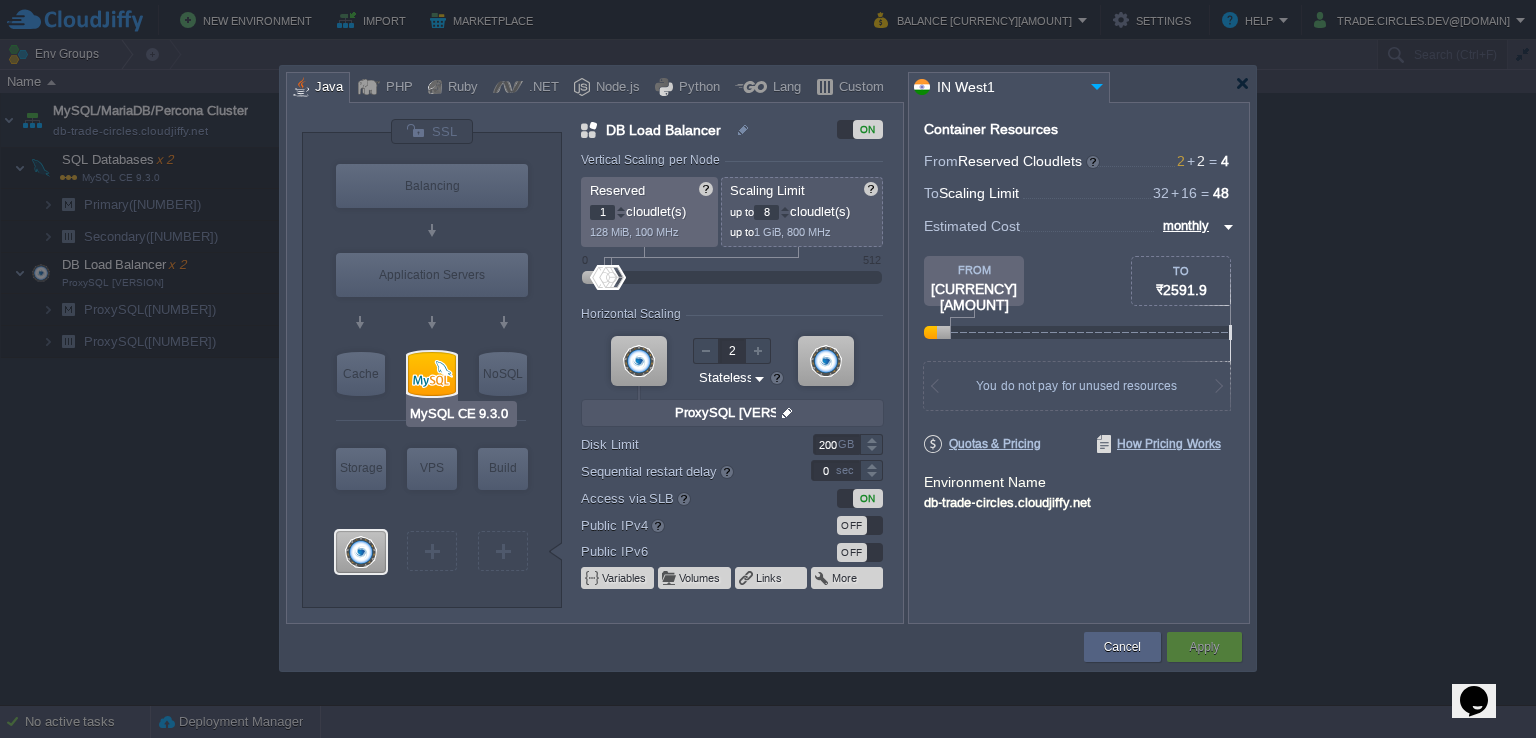 click at bounding box center (432, 374) 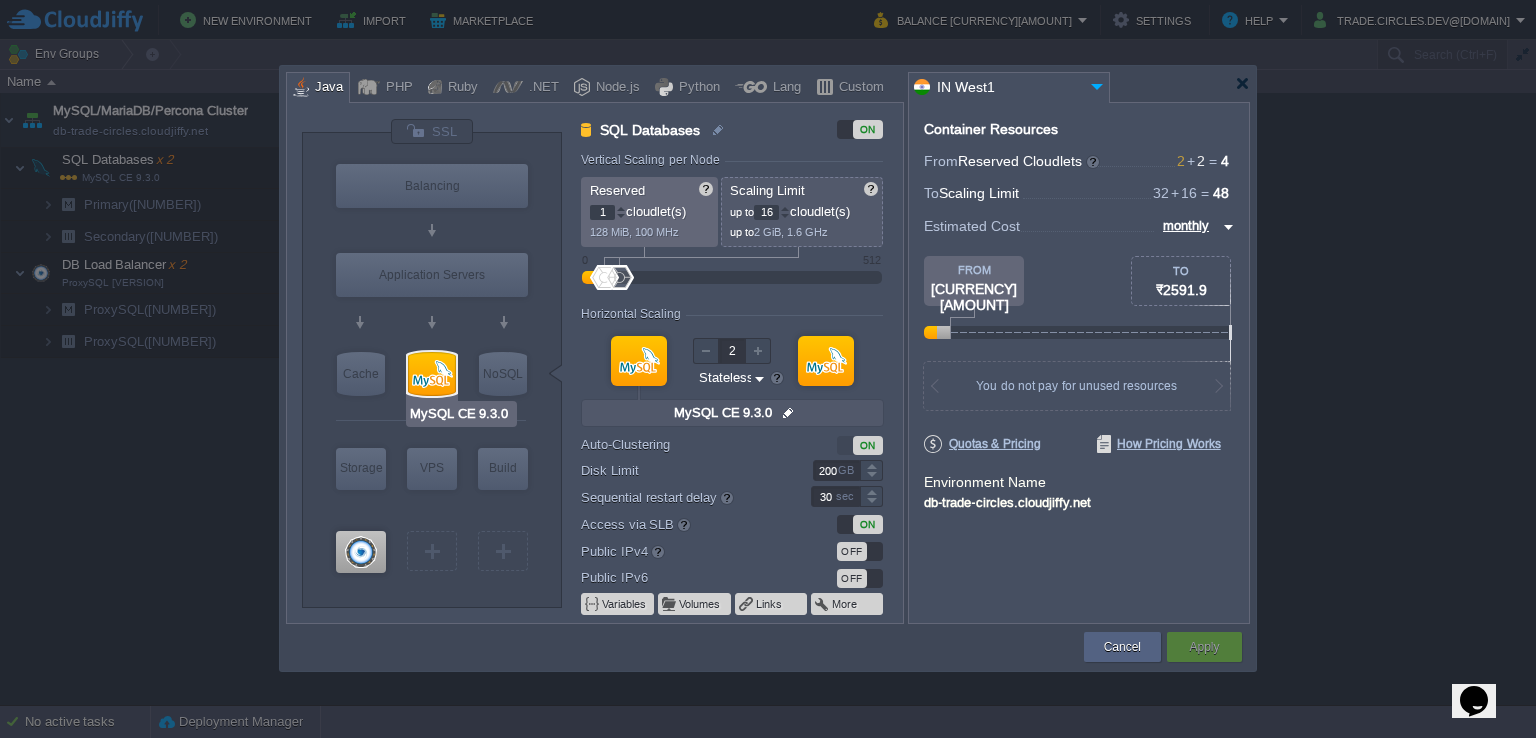 type on "Redis 7.2.4" 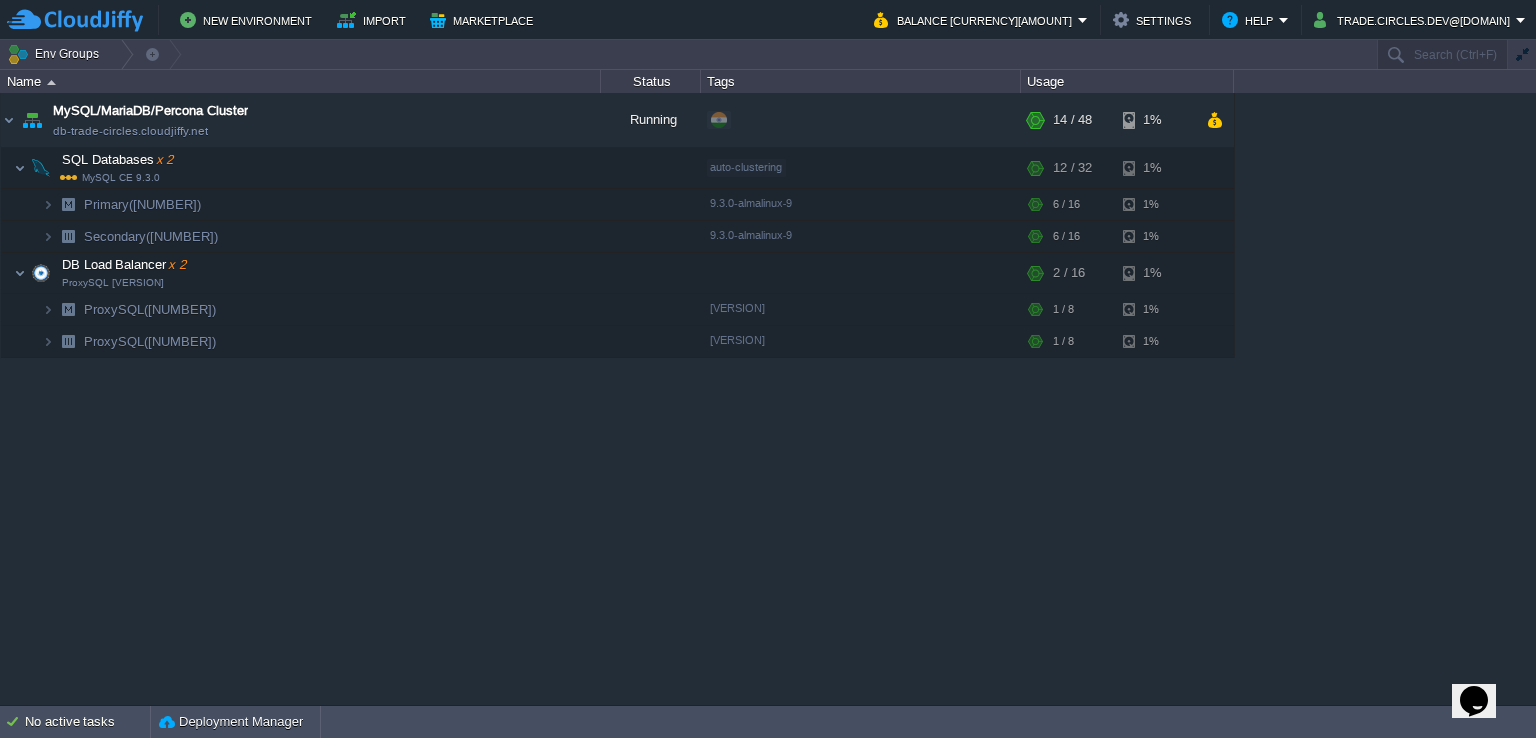 click on "MySQL/MariaDB/Percona Cluster db-trade-circles.cloudjiffy.net Running                                 + Add to Env Group                                                                                                                                                            RAM                 25%                                         CPU                 1%                             14 / 48                    1%       SQL Databases  x 2 MySQL CE 9.3.0                                                         auto-clustering                                                                                                                                                                                   RAM                 35%                                         CPU                 1%                             12 / 32                    1%     Primary  (238414)                                                9.3.0-almalinux-9                                                                            1%" at bounding box center (768, 399) 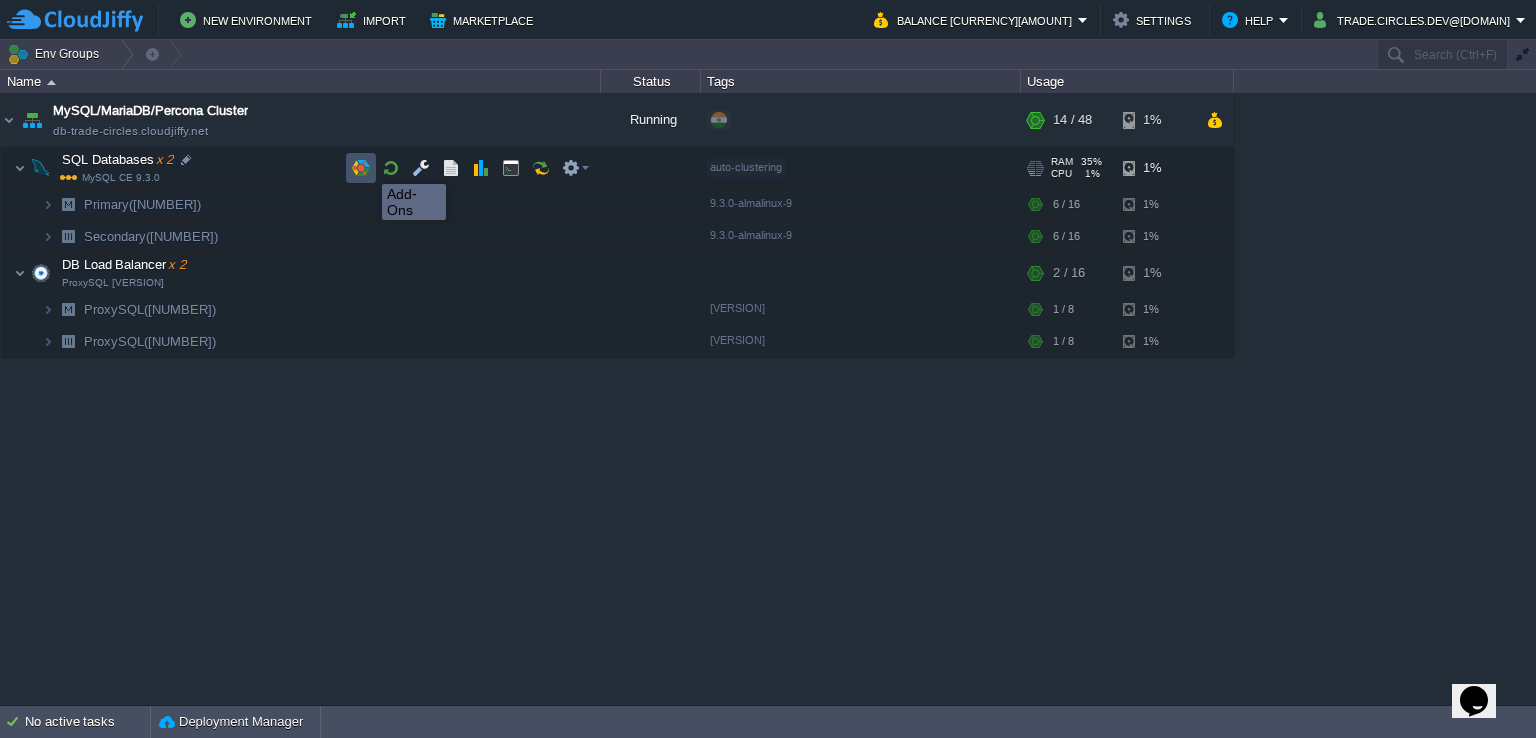 click at bounding box center [361, 168] 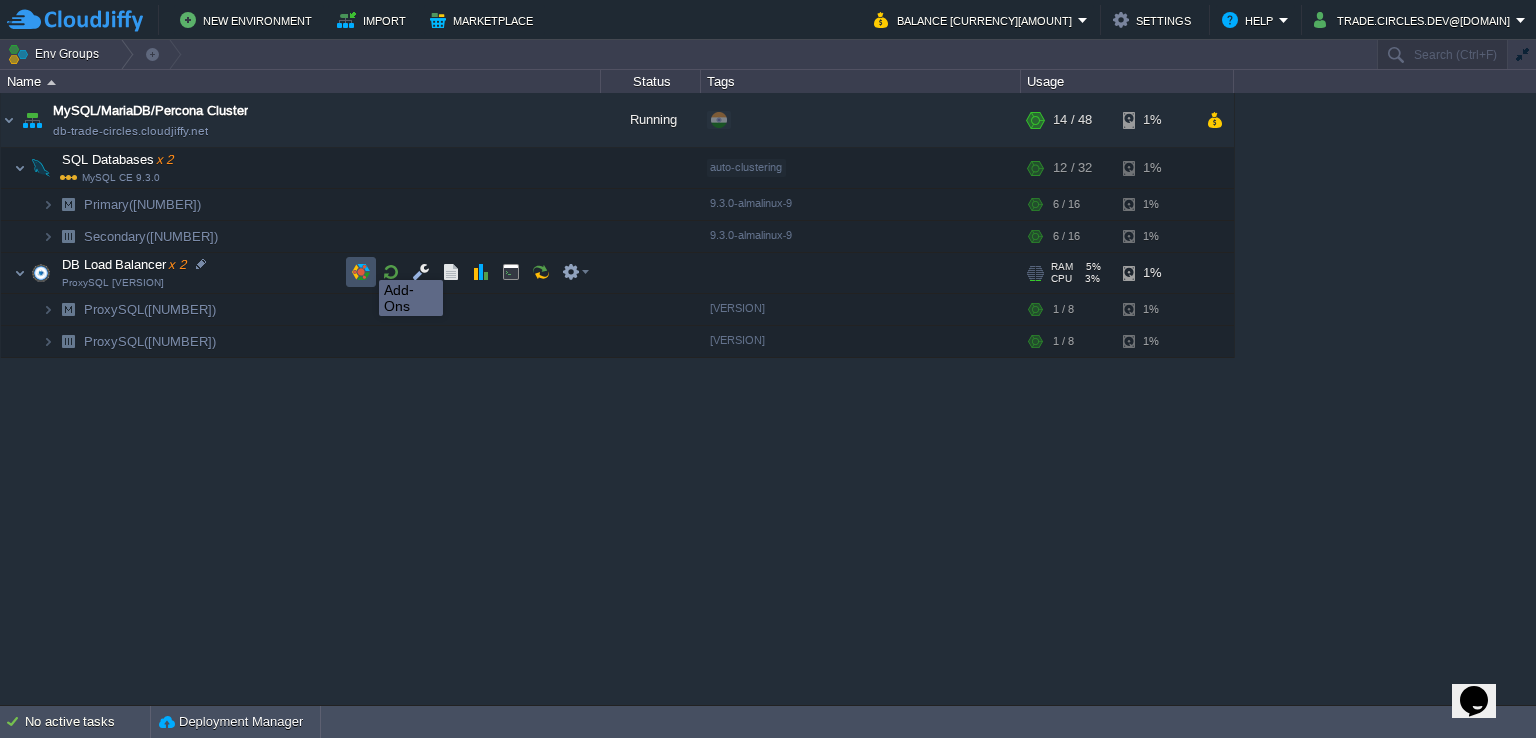 click at bounding box center (361, 272) 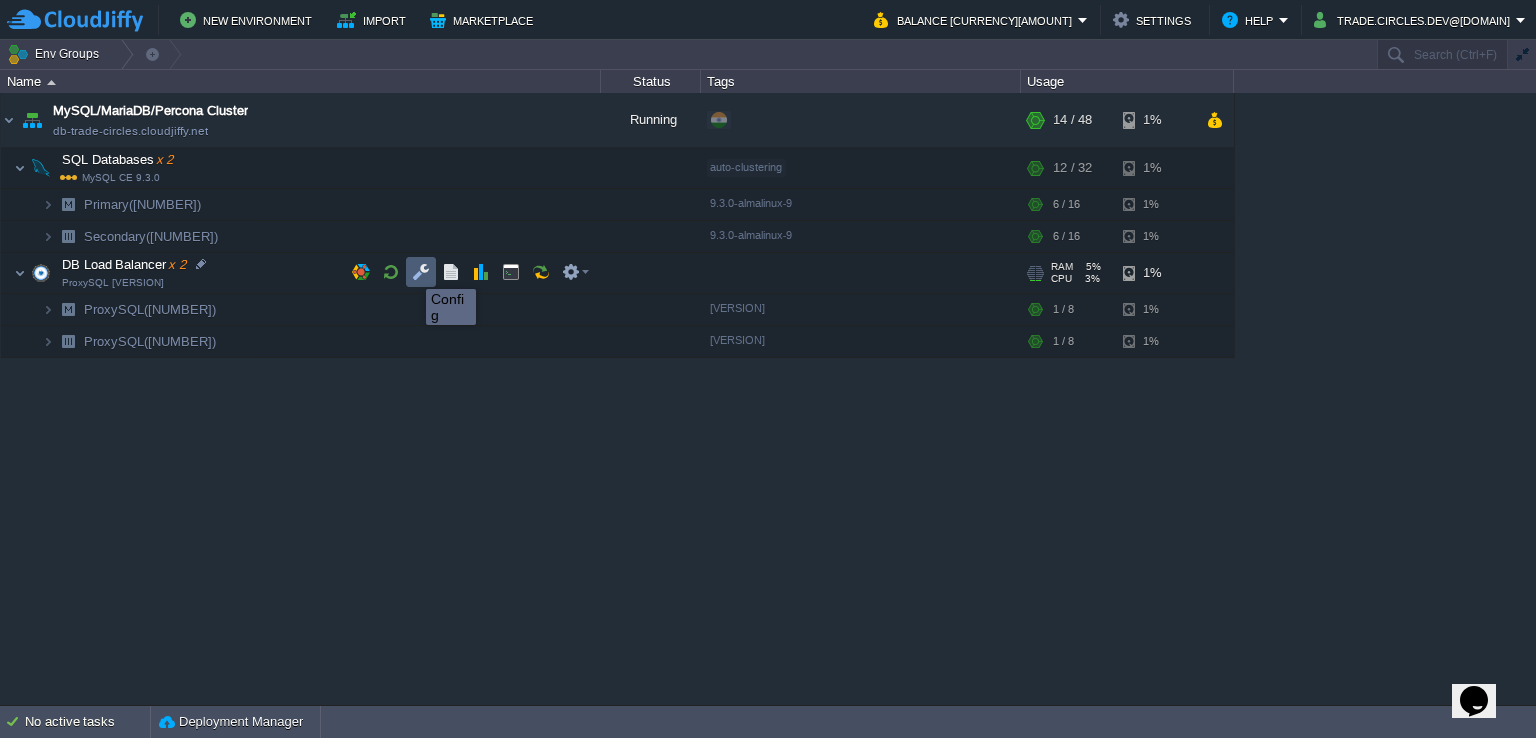 click at bounding box center (421, 272) 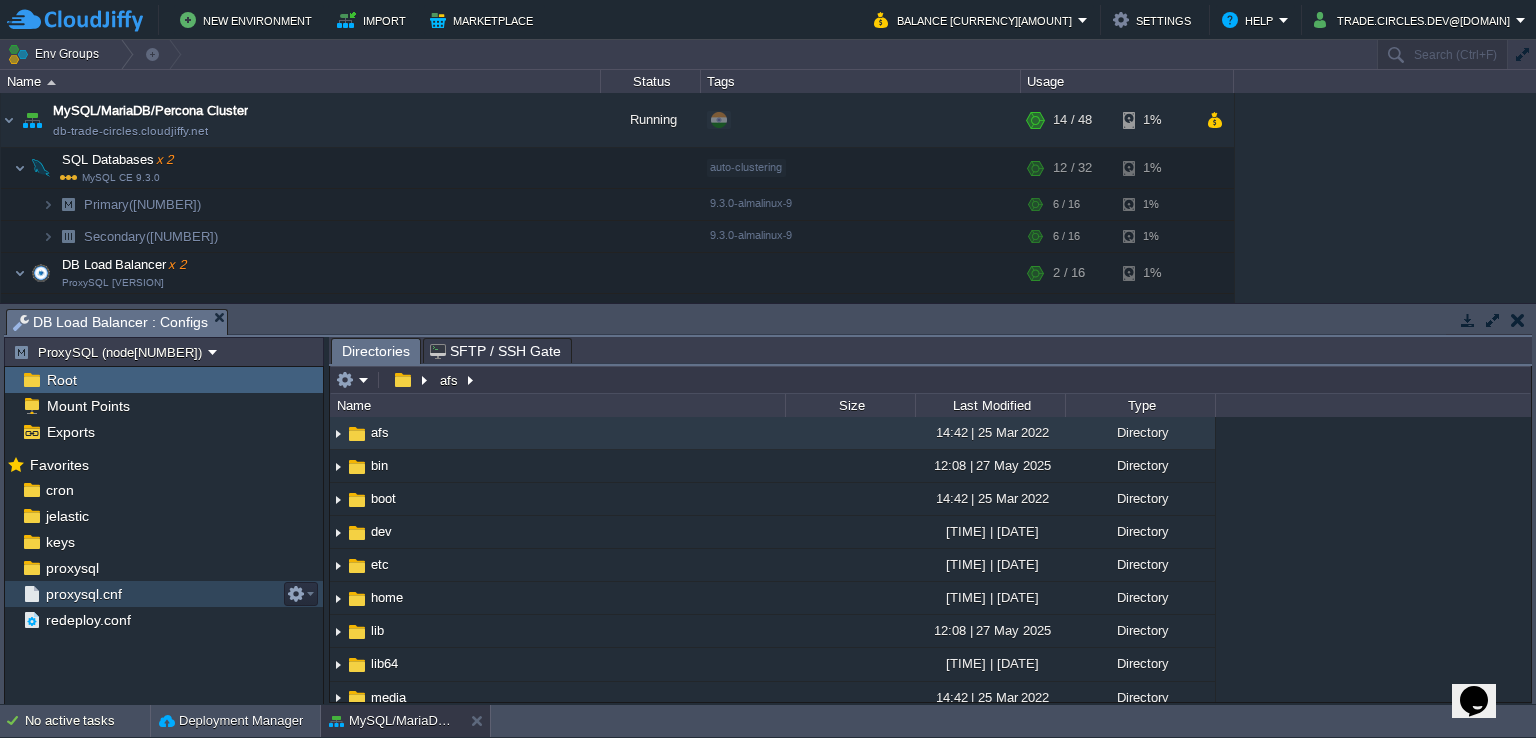 click on "proxysql.cnf" at bounding box center (83, 594) 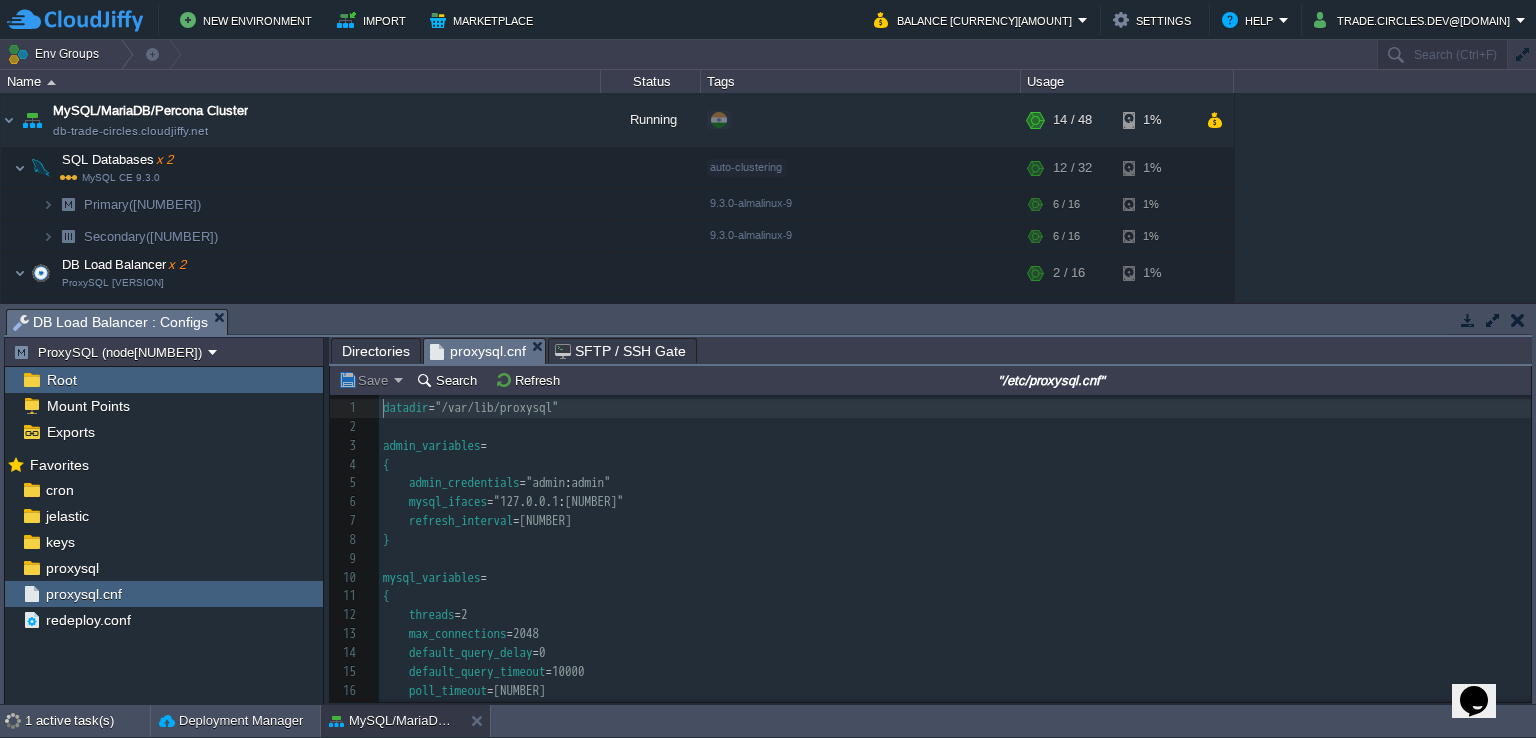 scroll, scrollTop: 6, scrollLeft: 0, axis: vertical 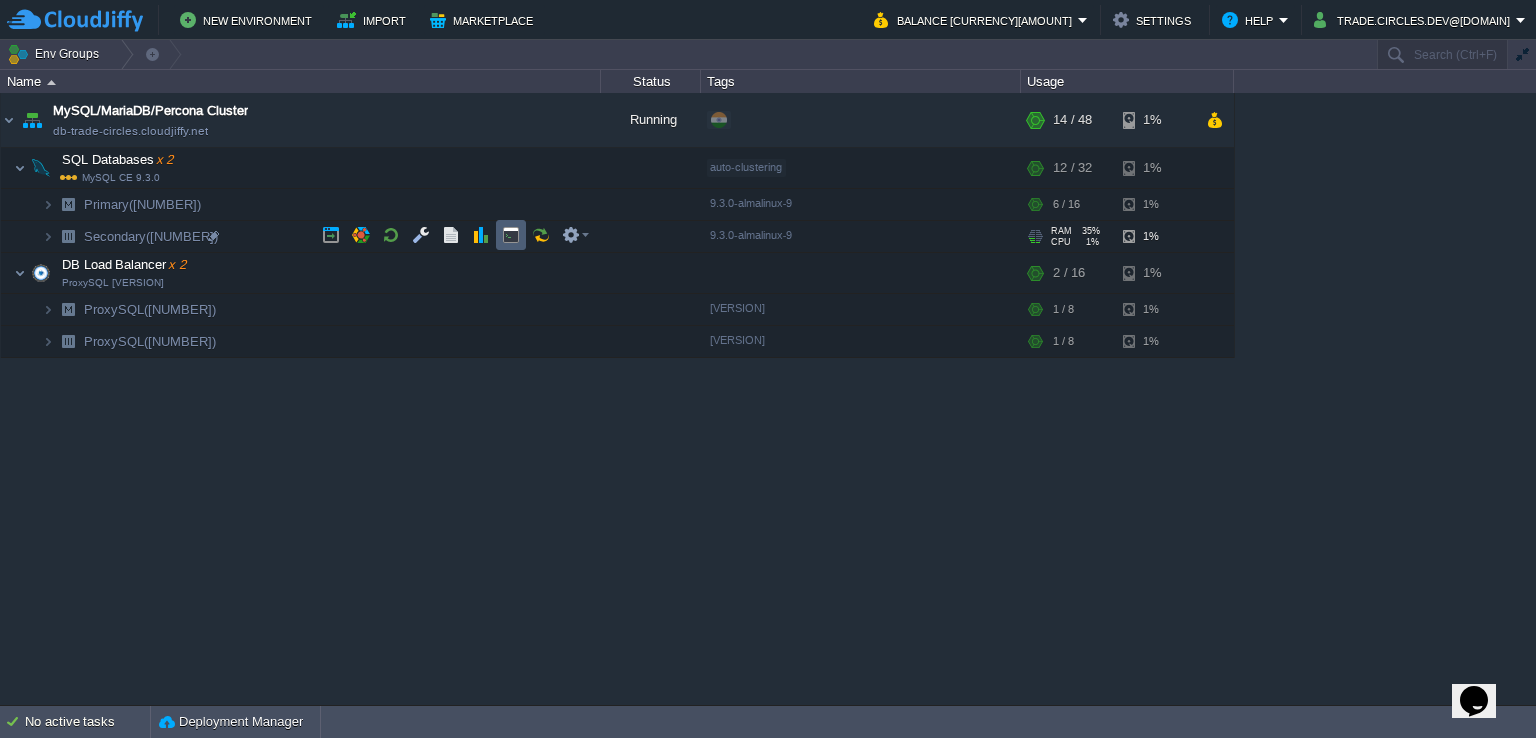 click at bounding box center (511, 235) 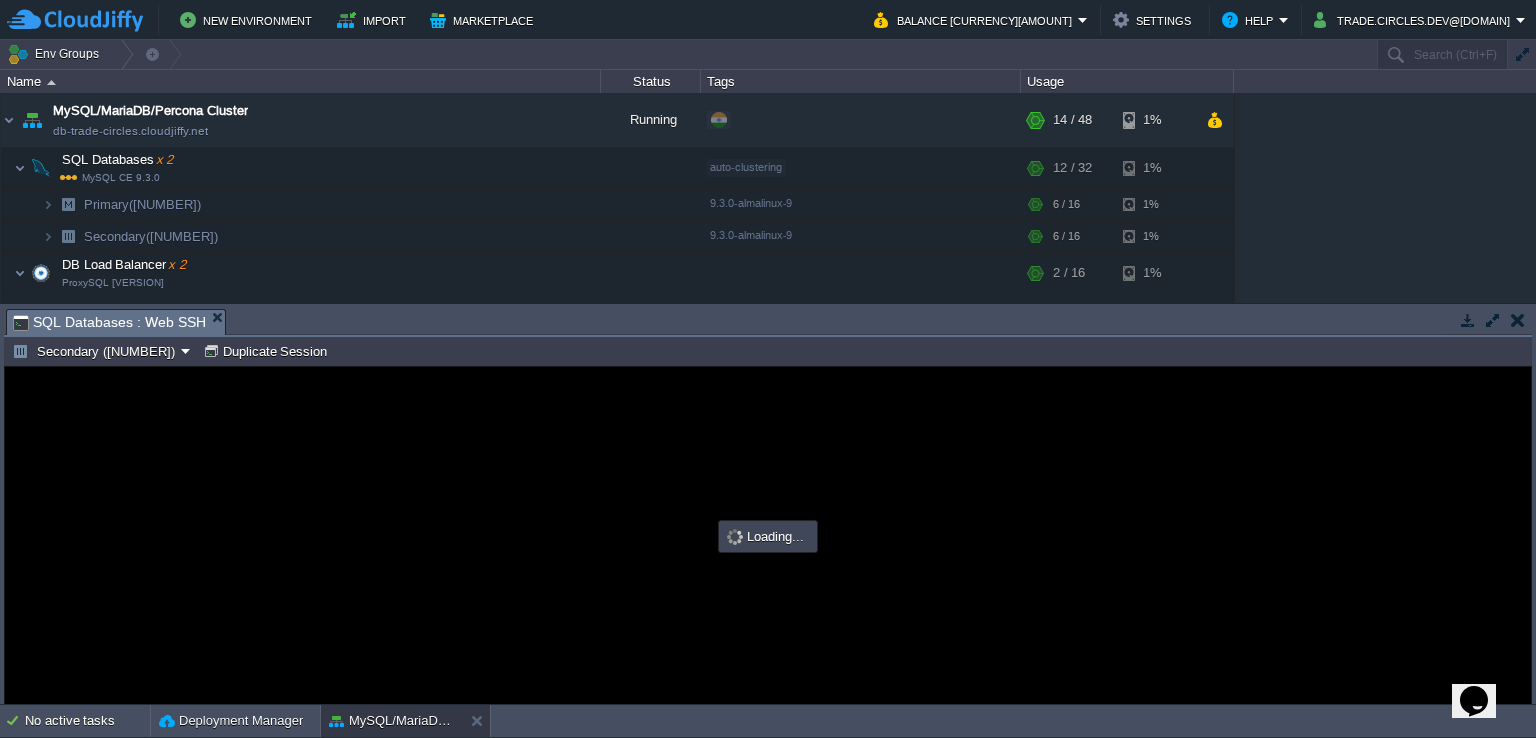 click on "Tasks Activity Log Archive Git / SVN SQL Databases : Web SSH" at bounding box center (2504, 321) 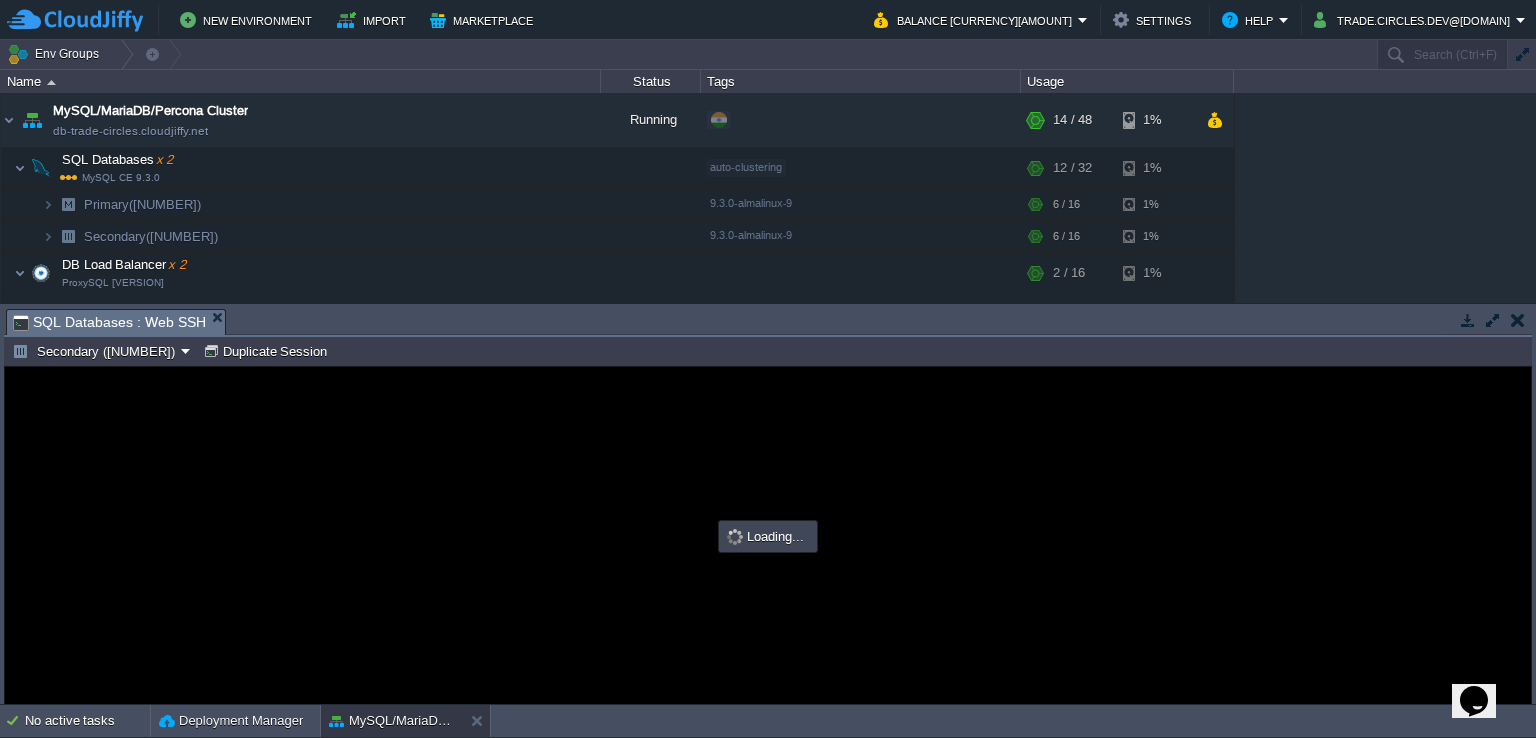click on "Tasks Activity Log Archive Git / SVN SQL Databases : Web SSH" at bounding box center (2504, 321) 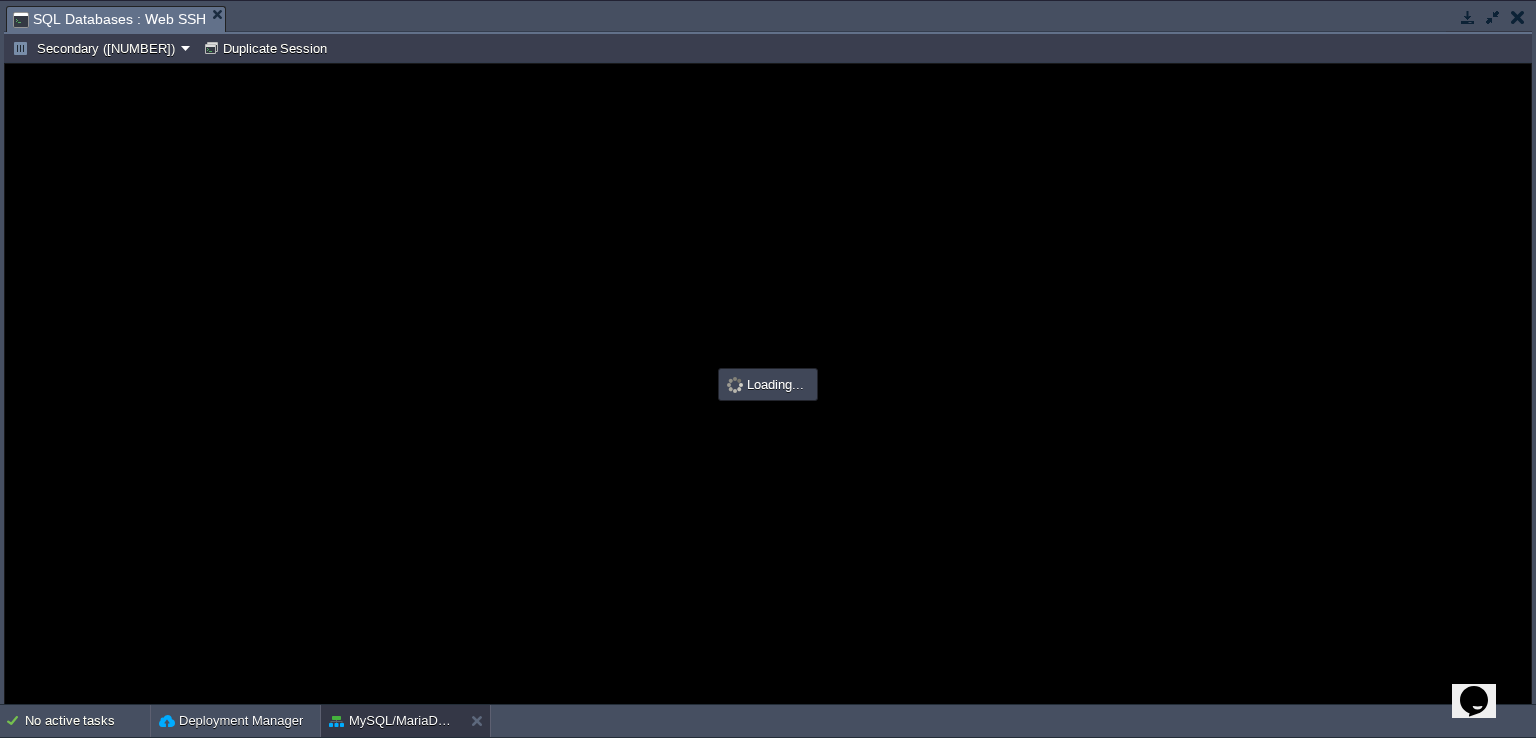 scroll, scrollTop: 0, scrollLeft: 0, axis: both 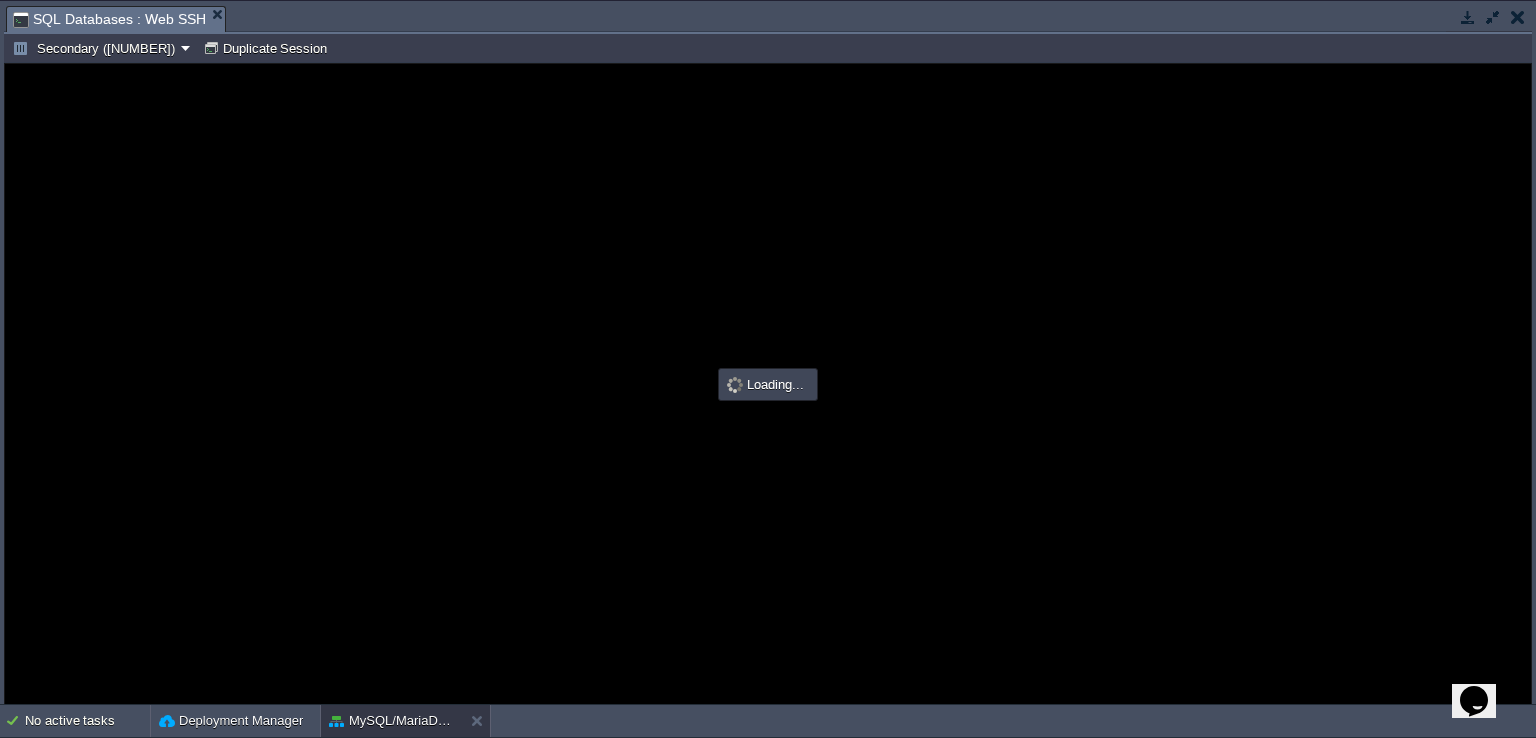 type on "#000000" 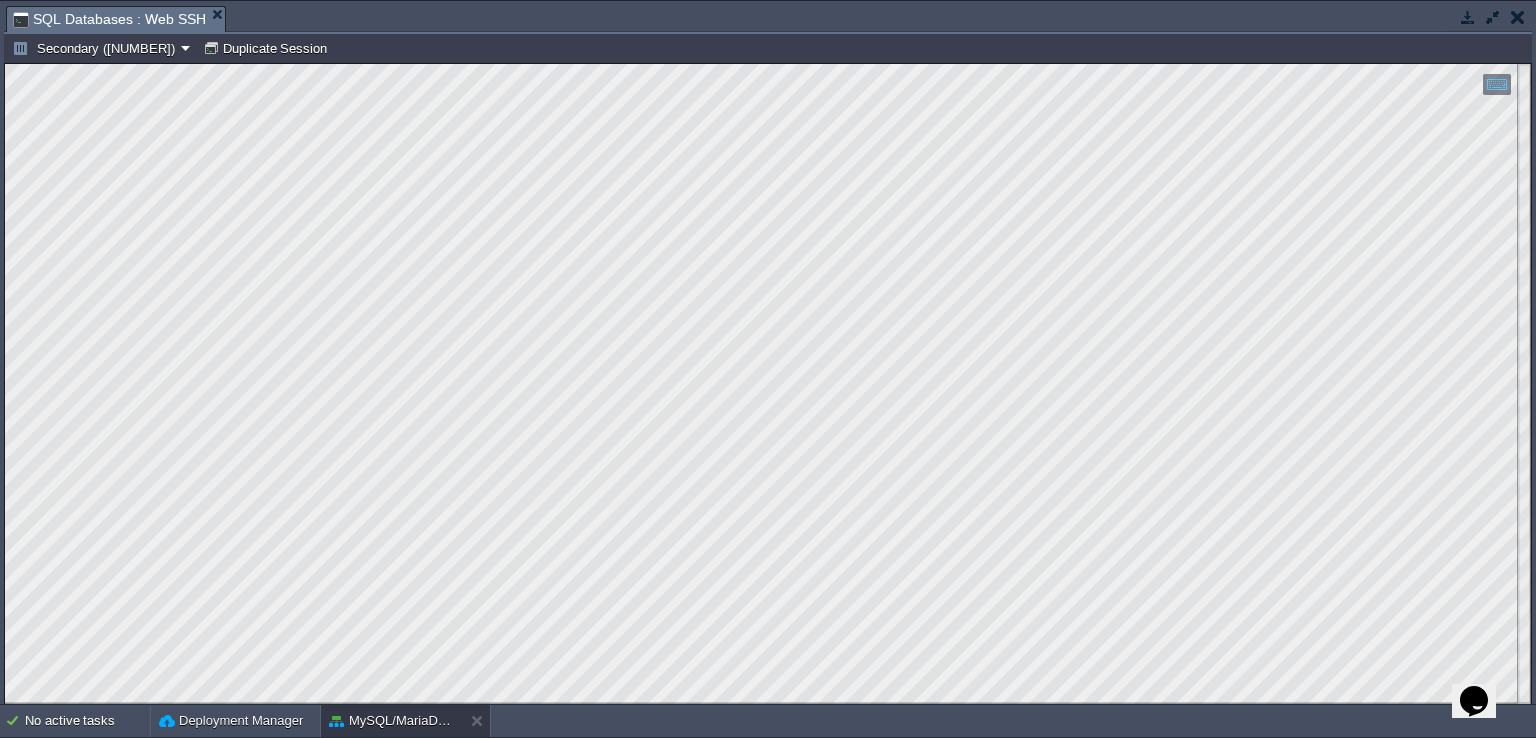 click at bounding box center [1468, 17] 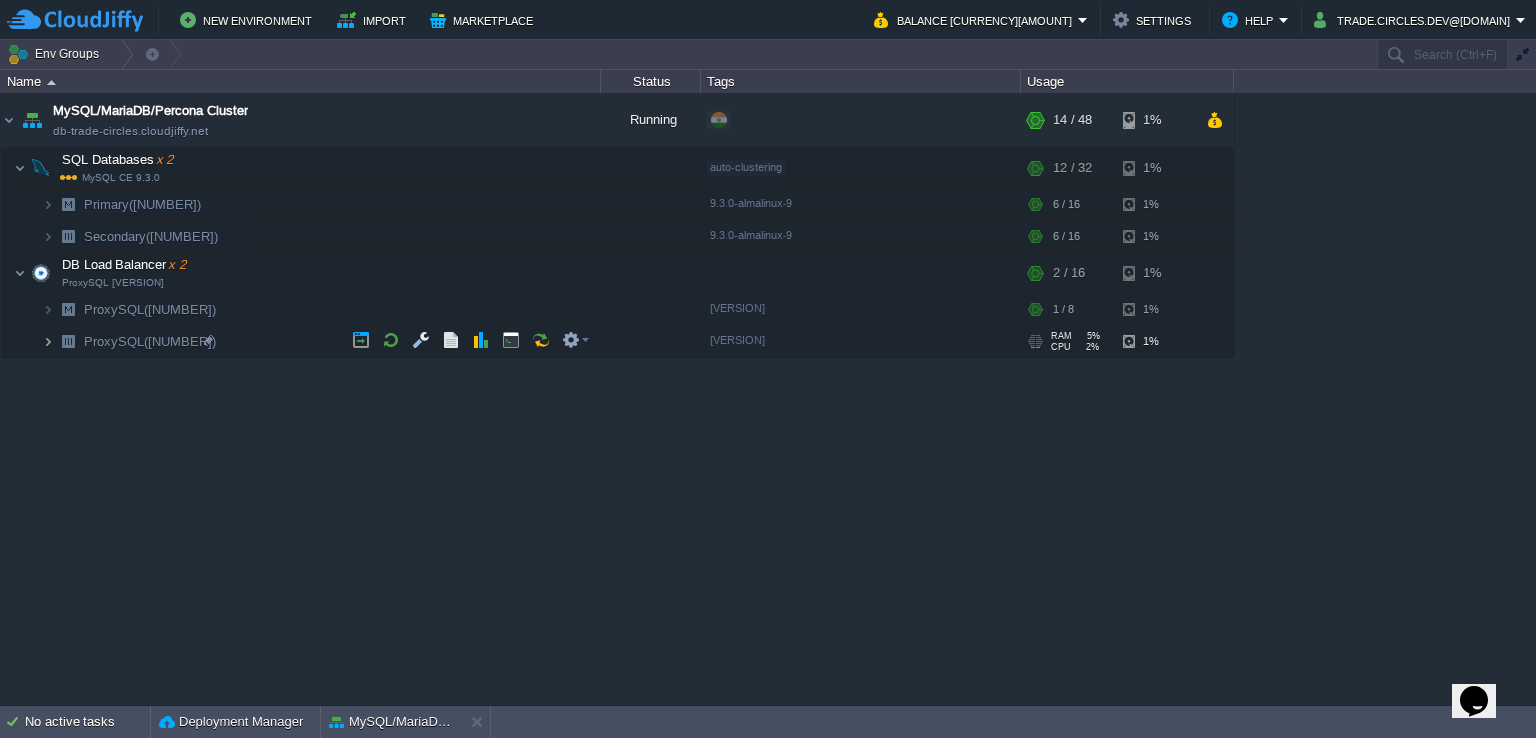 click at bounding box center [48, 341] 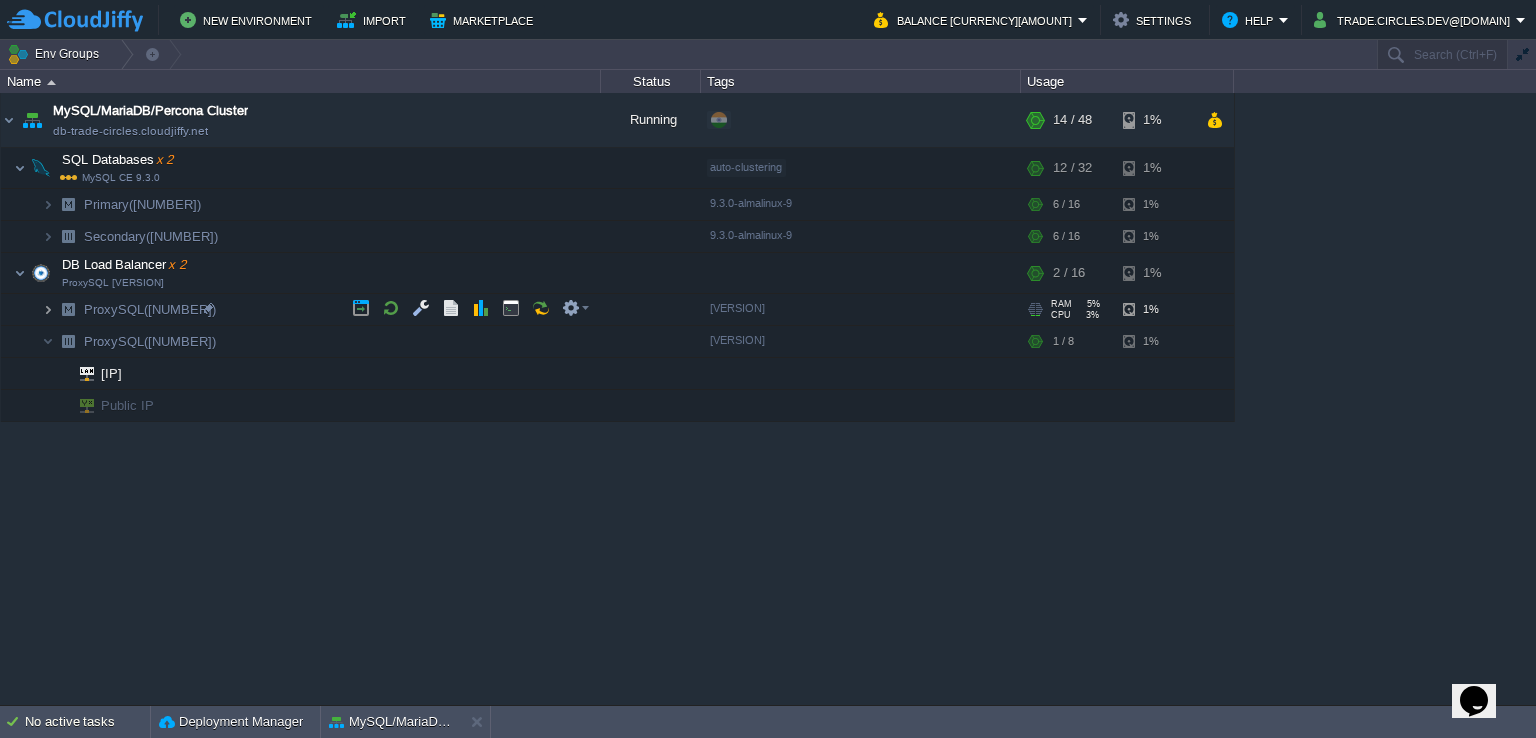 click at bounding box center (48, 309) 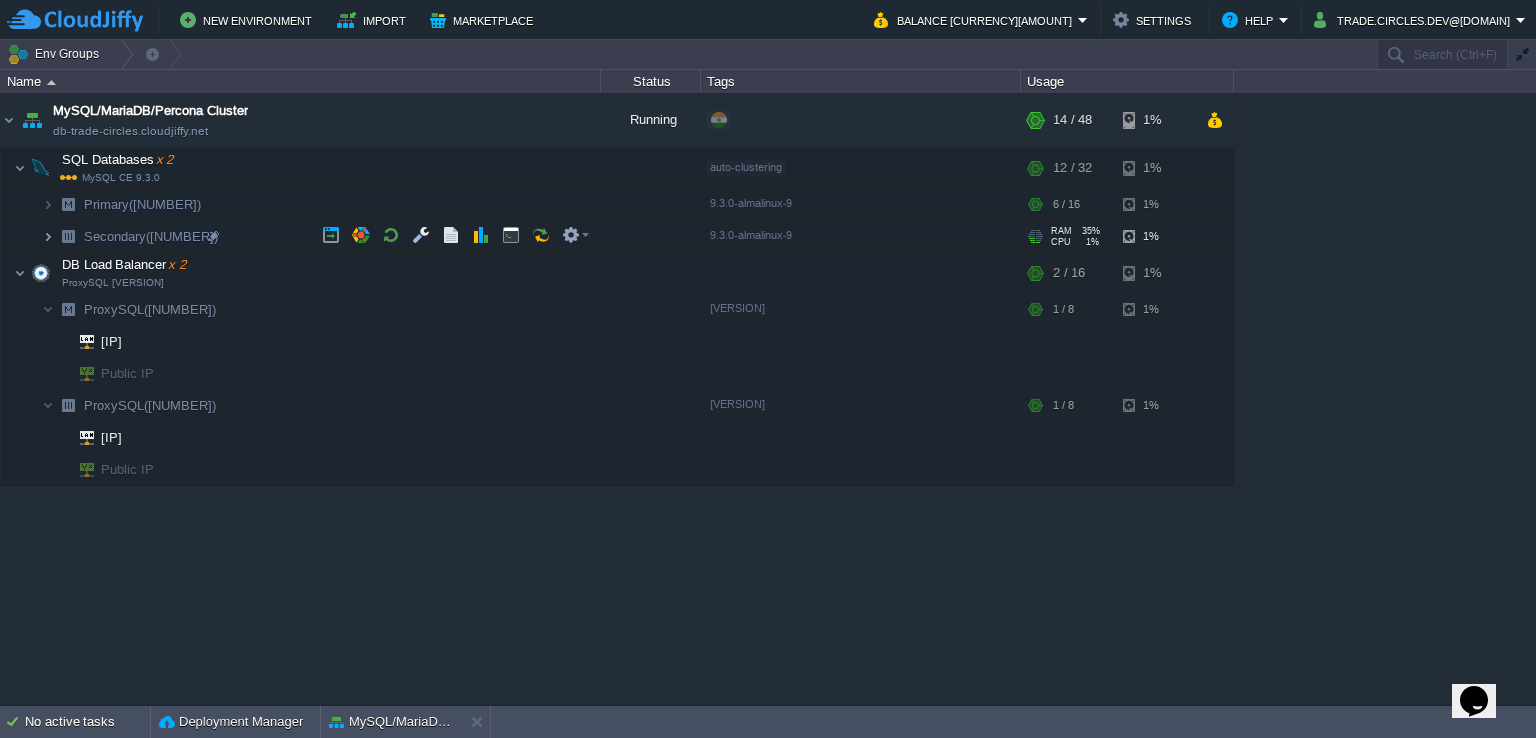 click at bounding box center (48, 236) 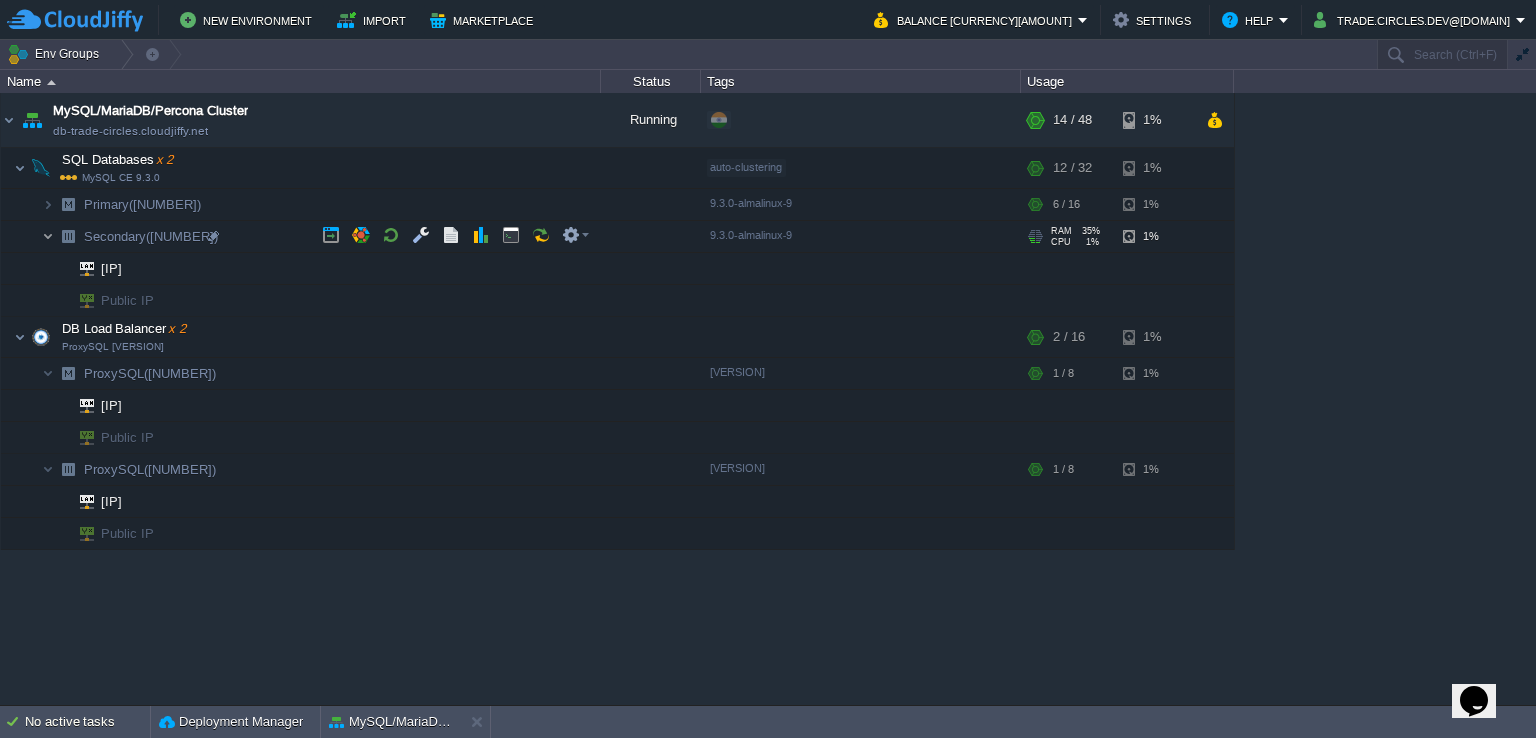 click at bounding box center (48, 236) 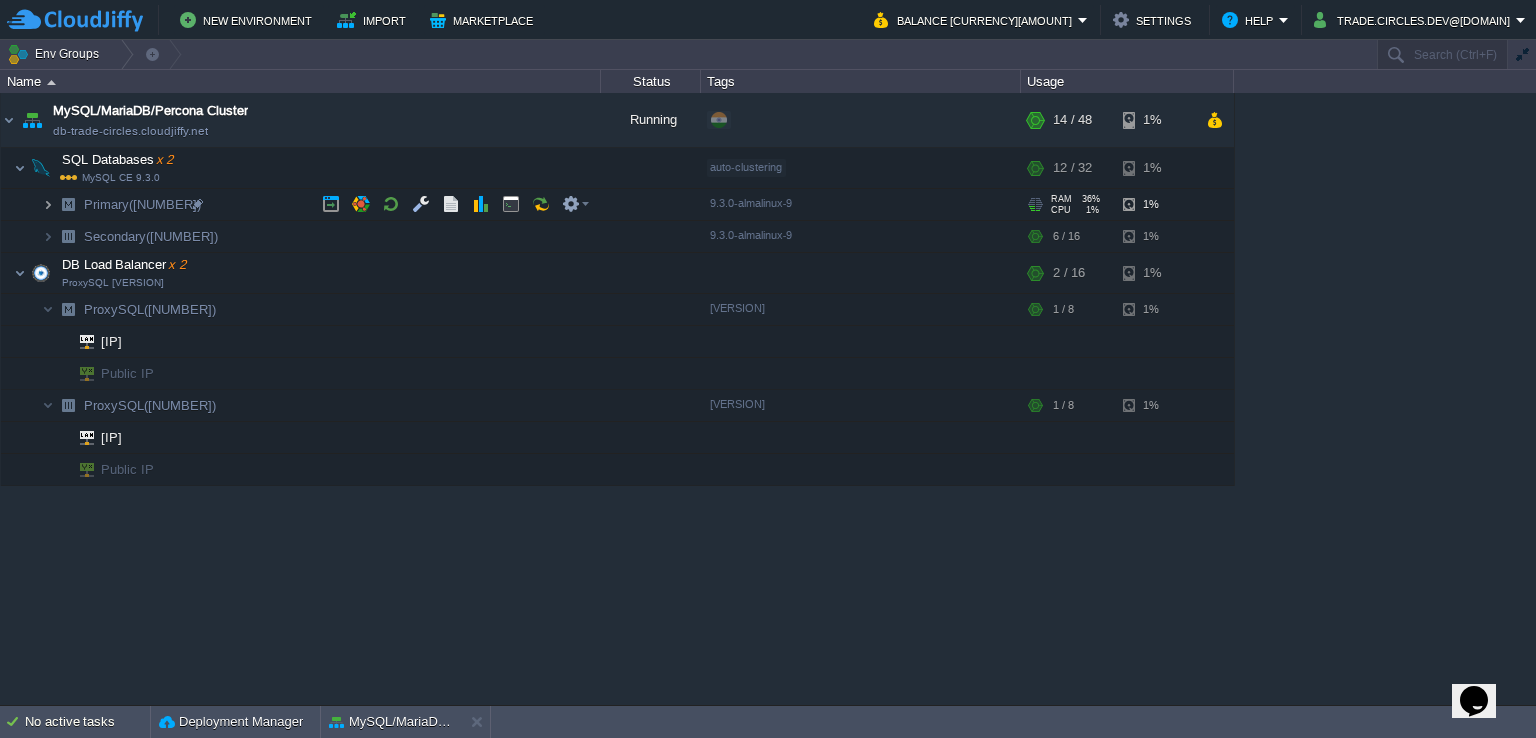 click at bounding box center [48, 204] 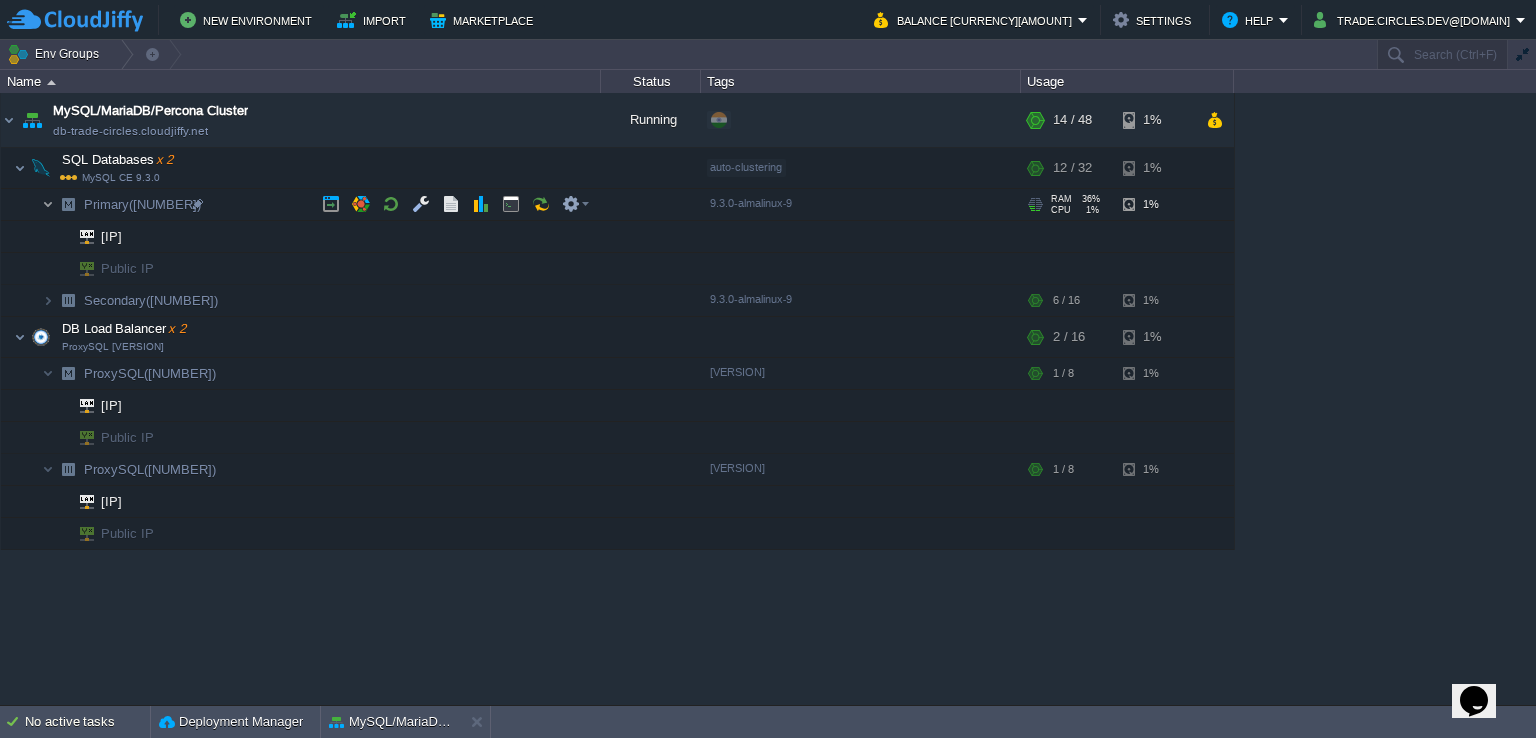click at bounding box center (48, 204) 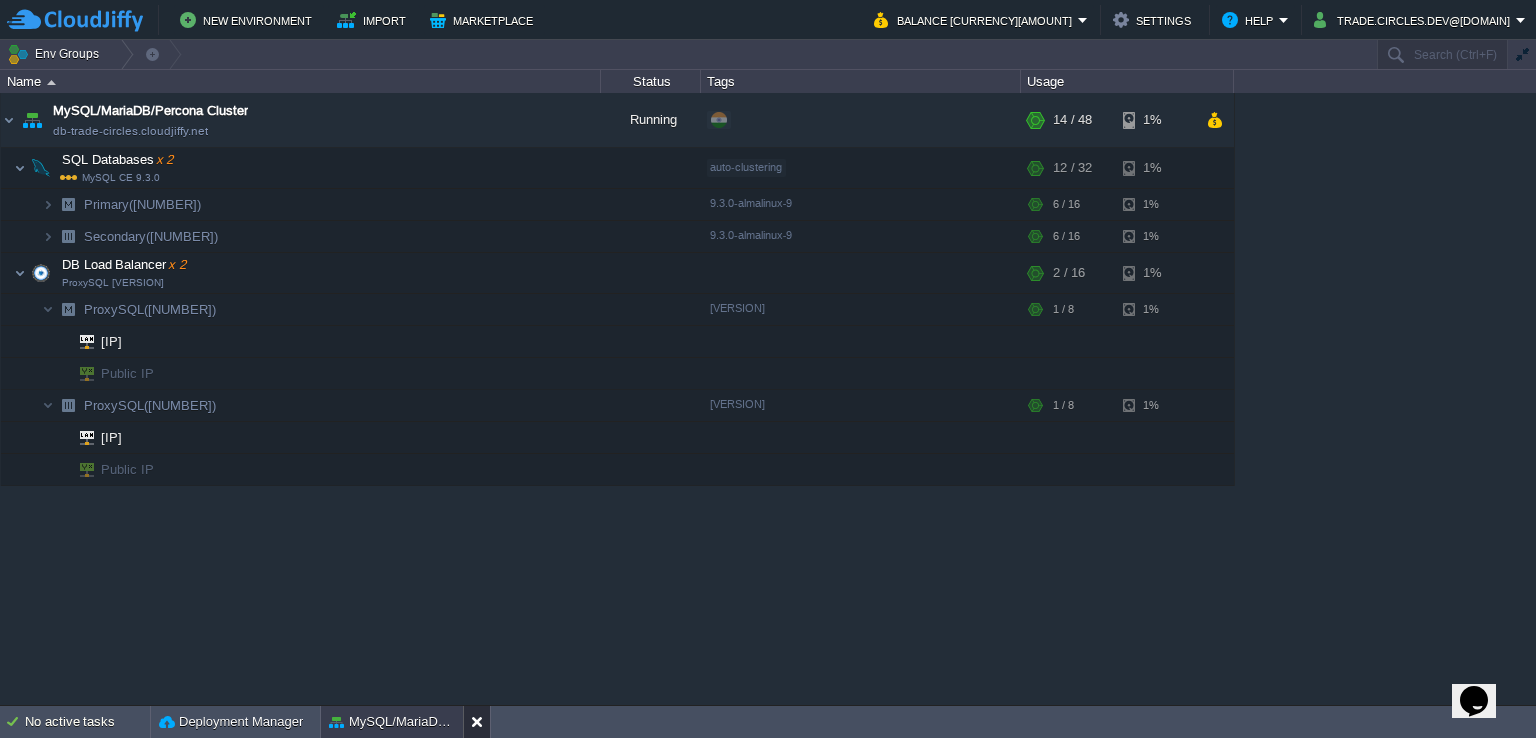 click at bounding box center [476, 722] 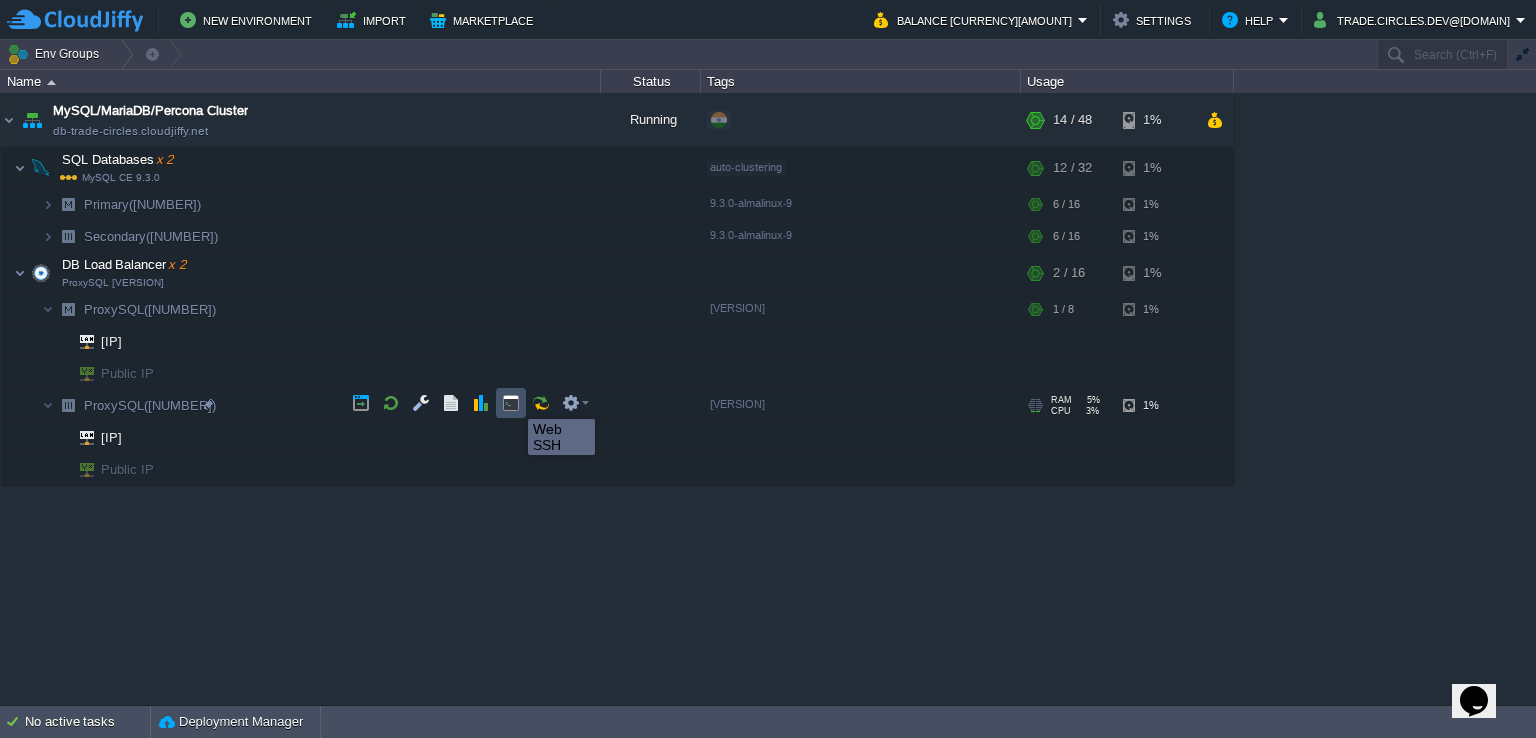 click at bounding box center (511, 403) 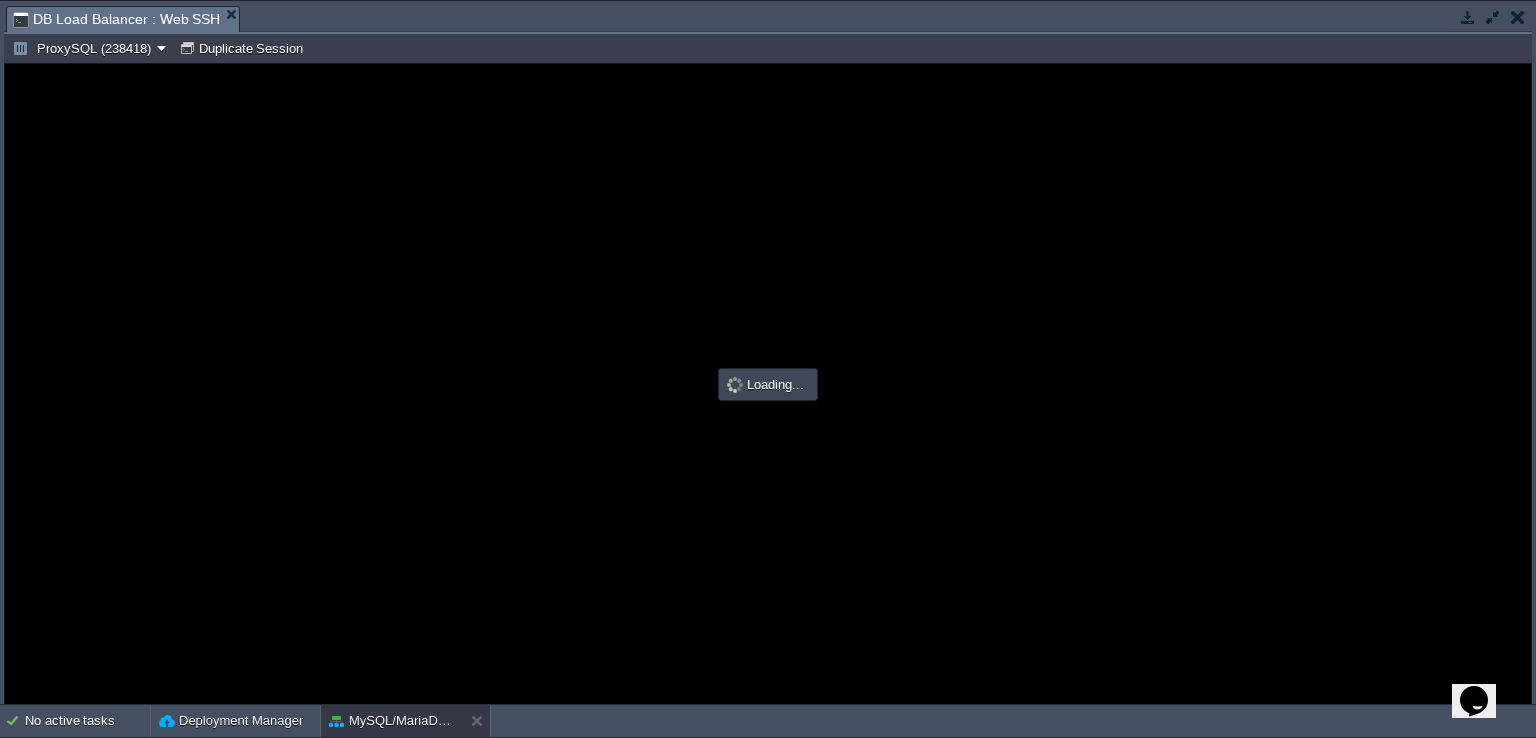 scroll, scrollTop: 0, scrollLeft: 0, axis: both 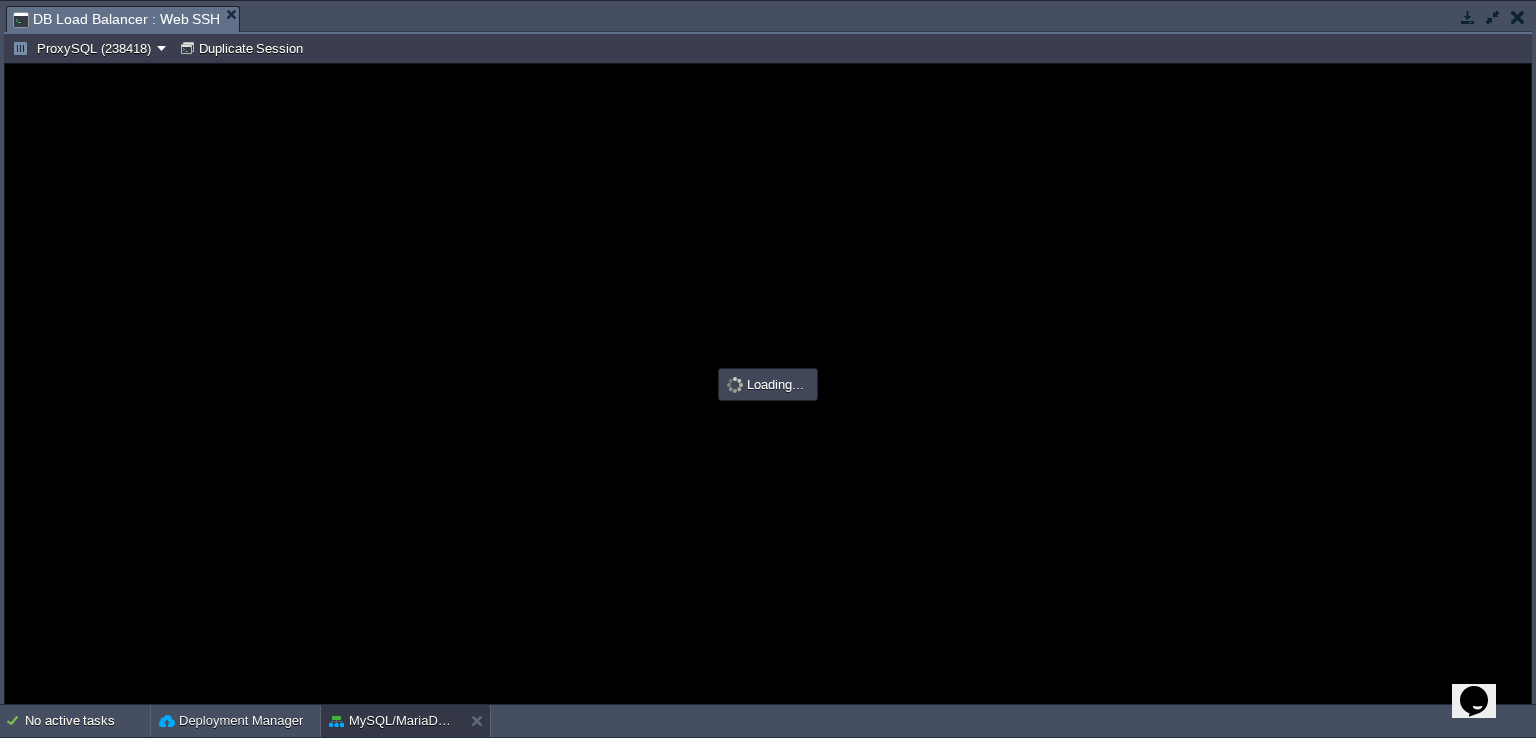 type on "#000000" 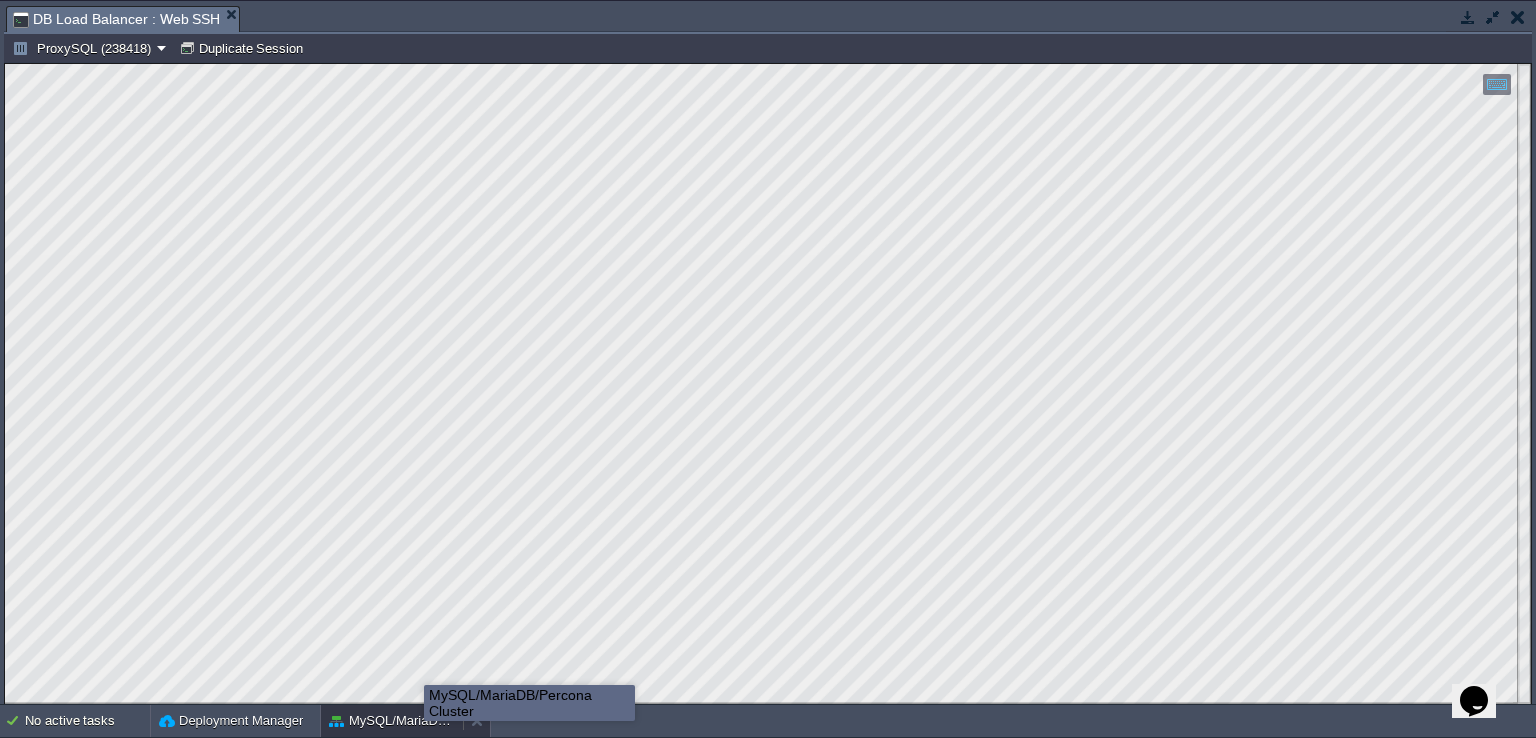 click on "MySQL/MariaDB/Percona Cluster" at bounding box center [392, 721] 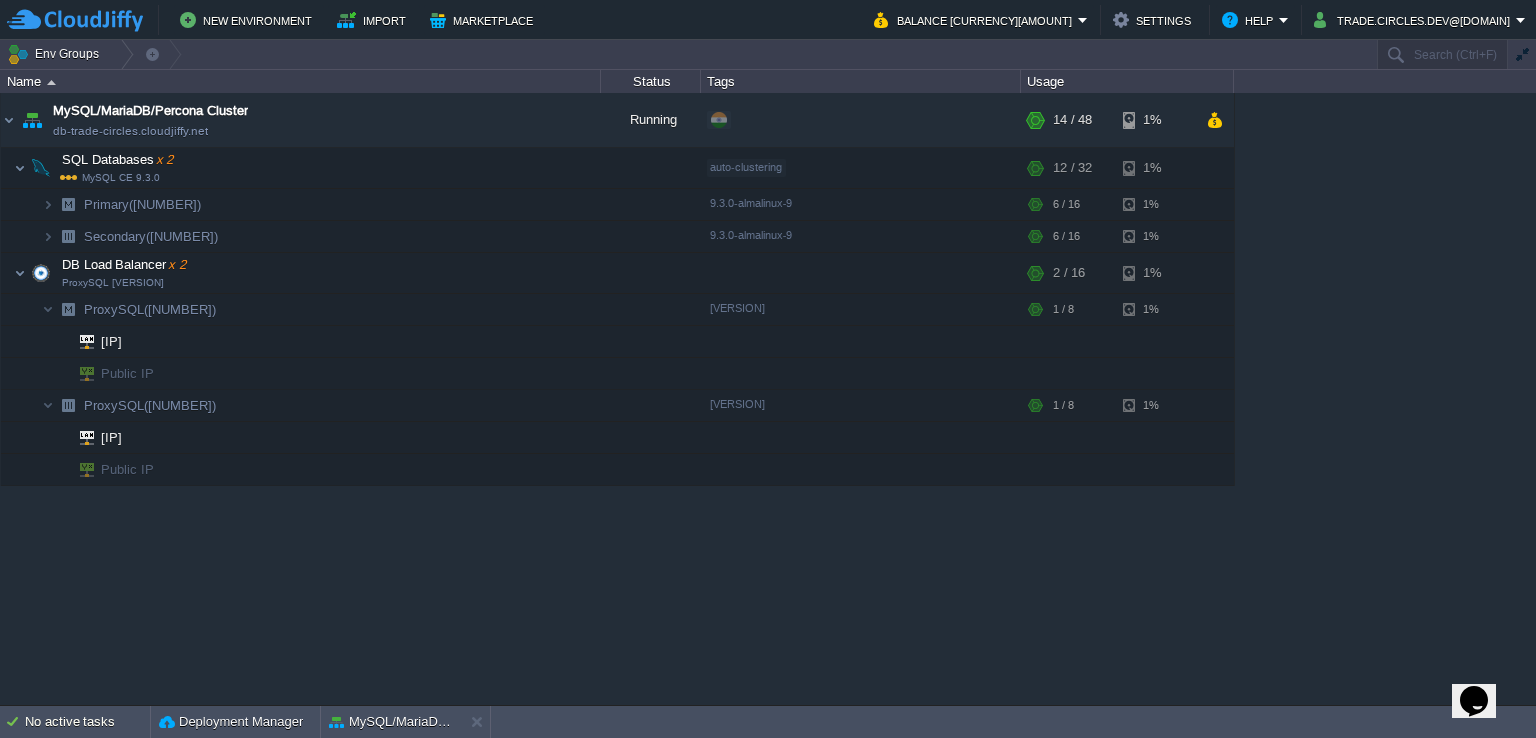 type 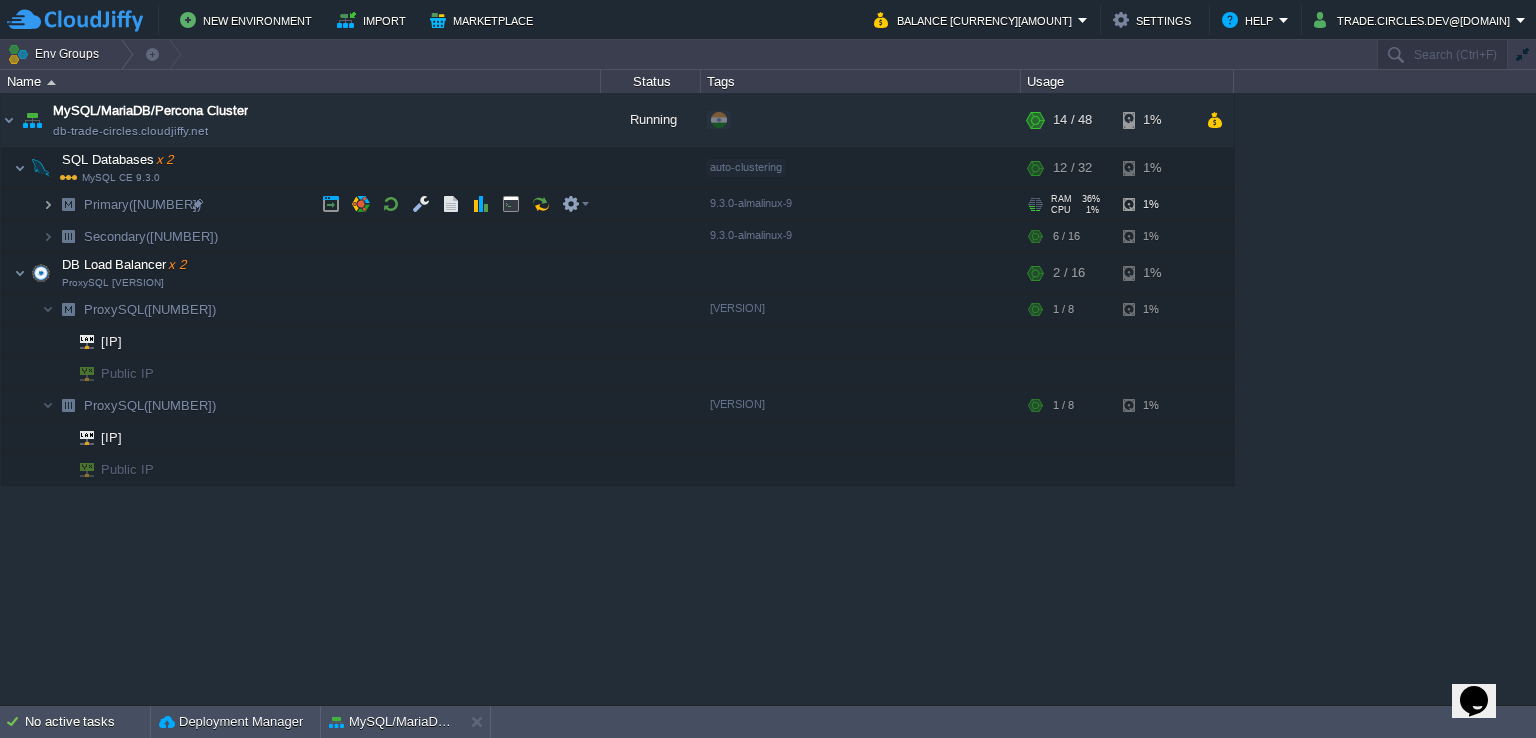 click at bounding box center [48, 204] 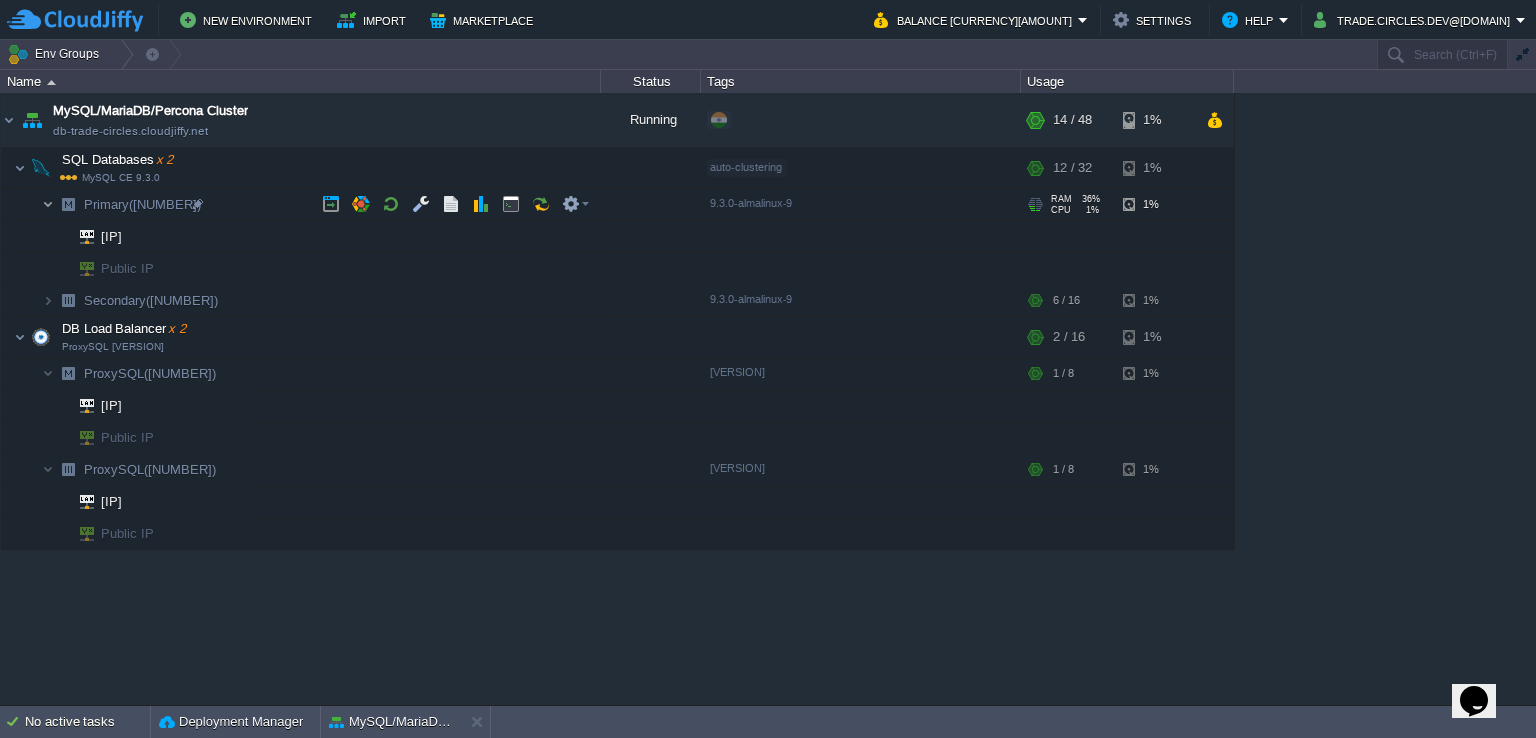 click at bounding box center (48, 204) 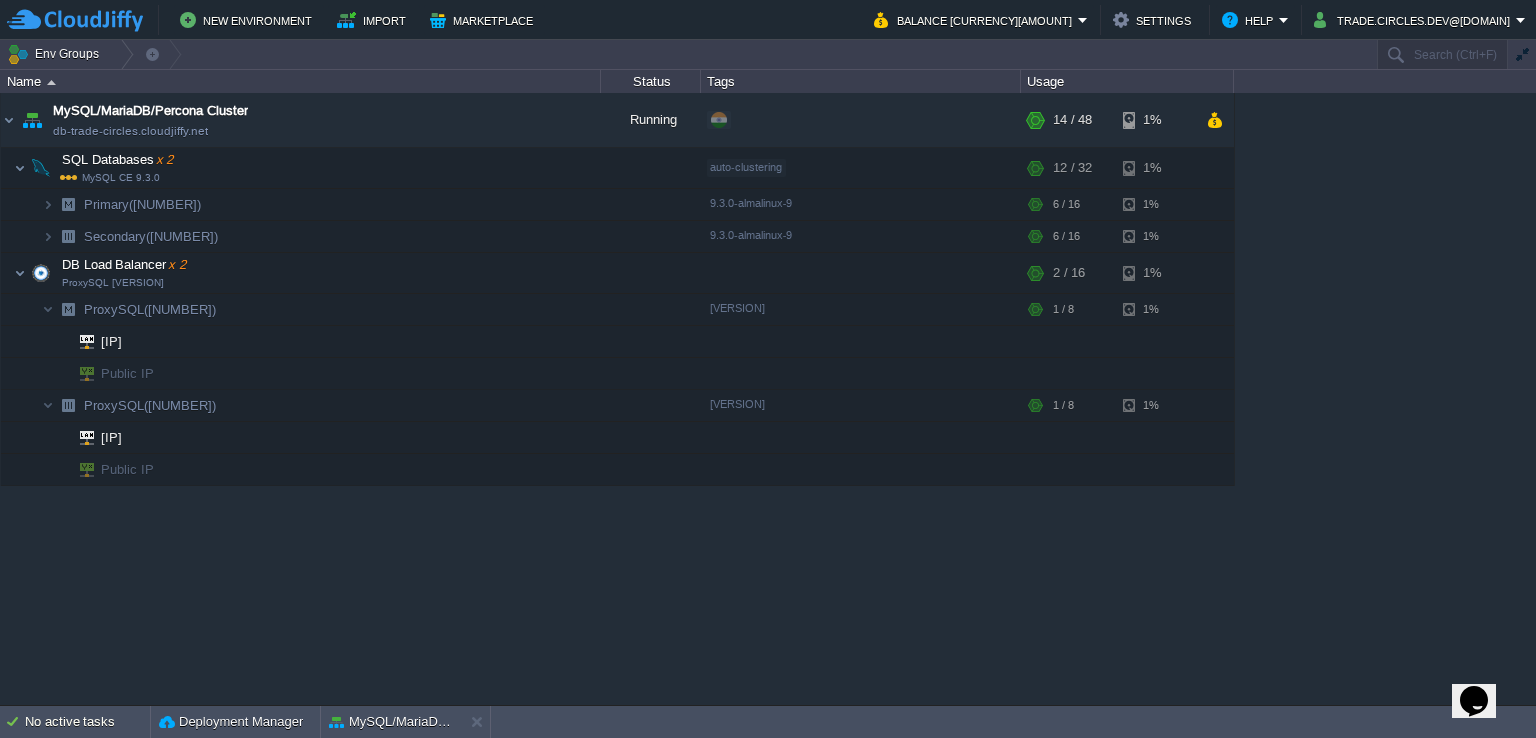 click on "MySQL/MariaDB/Percona Cluster db-trade-circles.cloudjiffy.net Running                                 + Add to Env Group                                                                                                                                                            RAM                 25%                                         CPU                 1%                             14 / 48                    1%       SQL Databases  x 2 MySQL CE 9.3.0                                                         auto-clustering                                                                                                                                                                                   RAM                 35%                                         CPU                 1%                             12 / 32                    1%     Primary  (238414)                                                9.3.0-almalinux-9                                                                            1%" at bounding box center [768, 399] 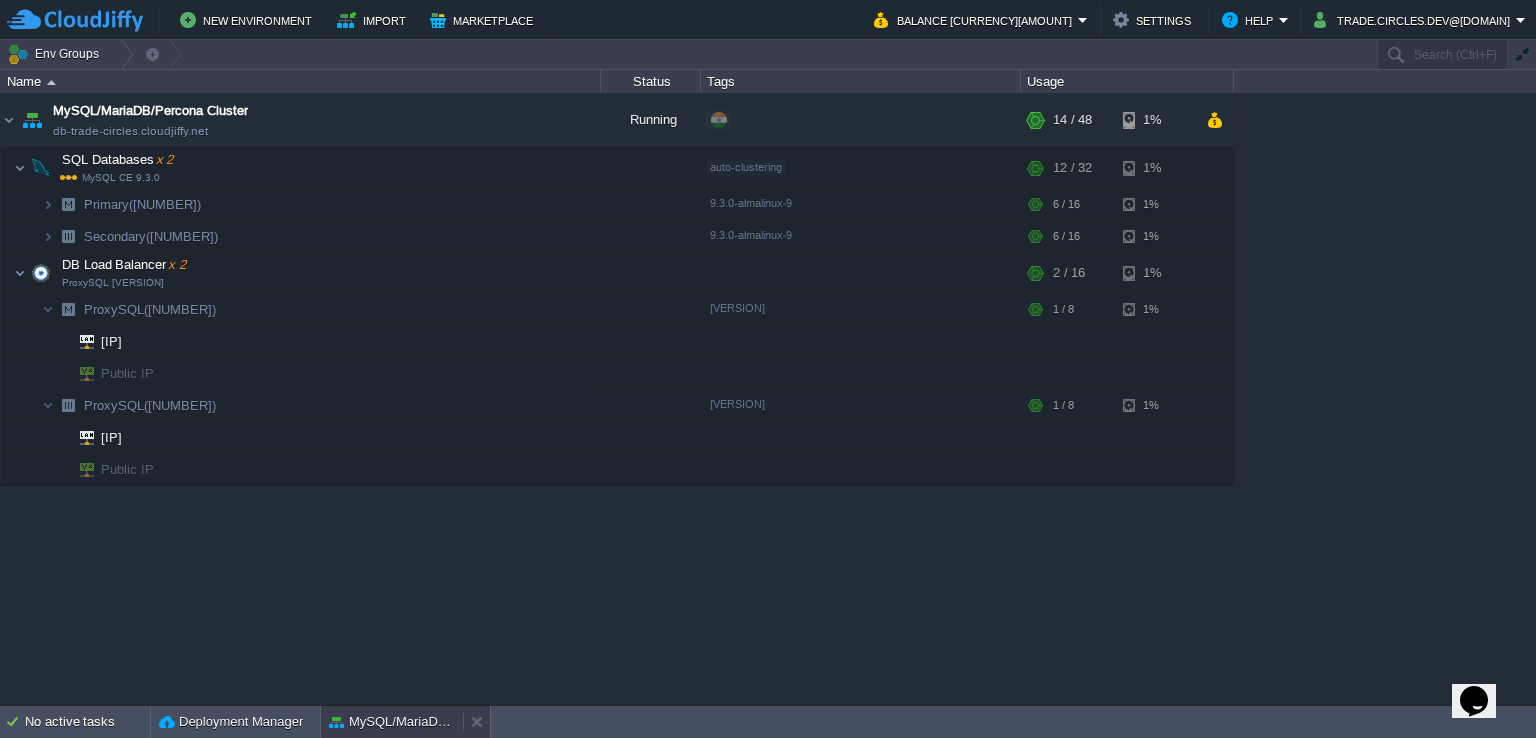 click on "MySQL/MariaDB/Percona Cluster" at bounding box center (392, 722) 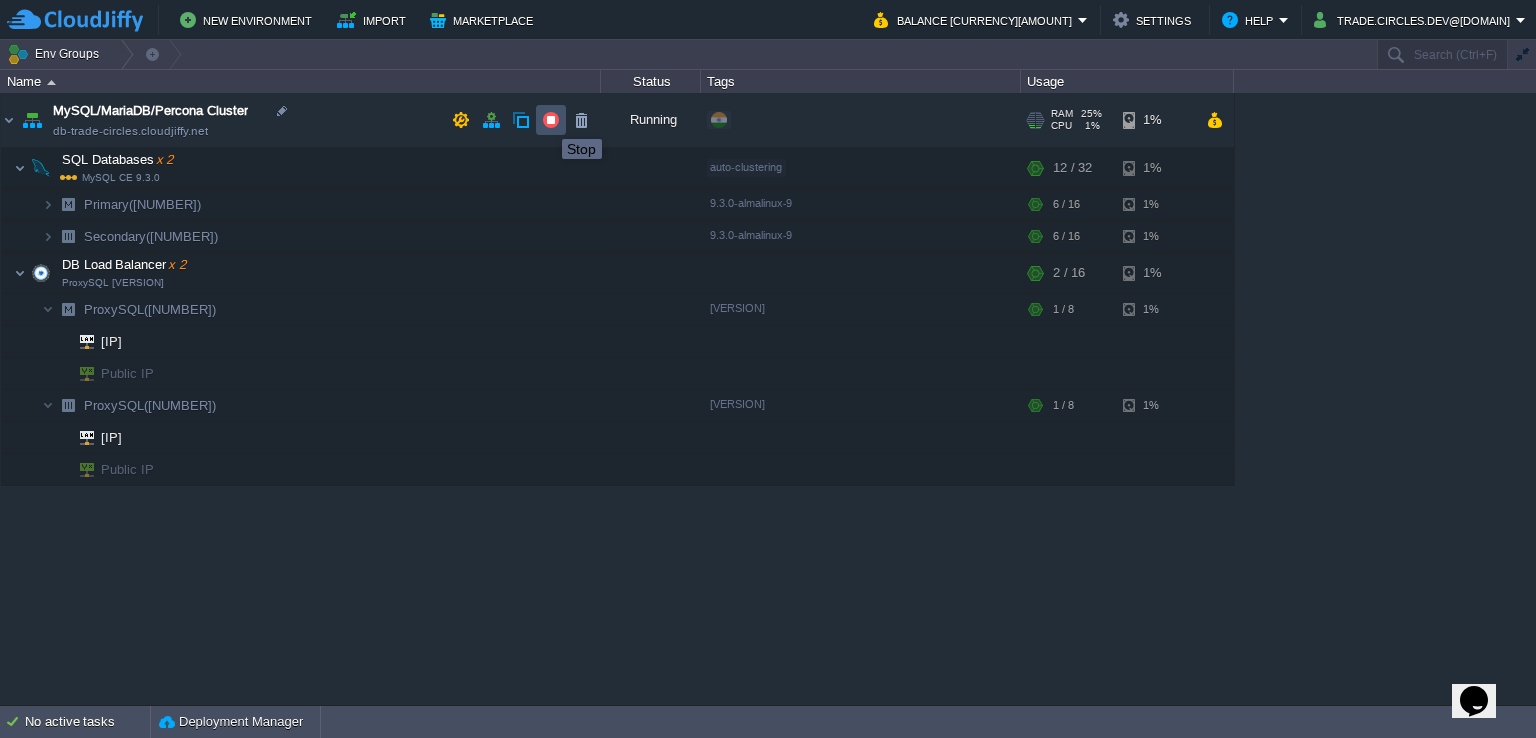 click at bounding box center [551, 120] 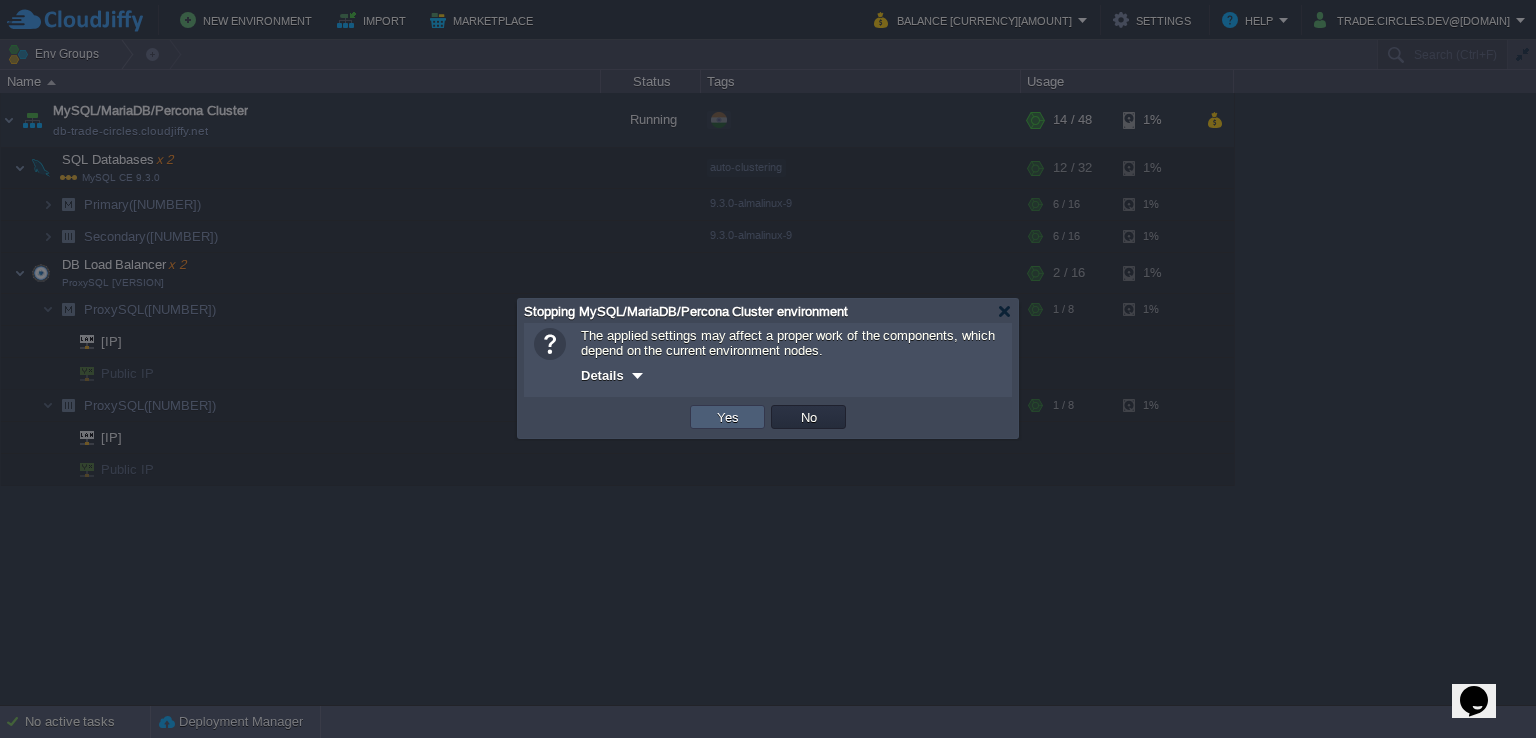 click on "Yes" at bounding box center (727, 417) 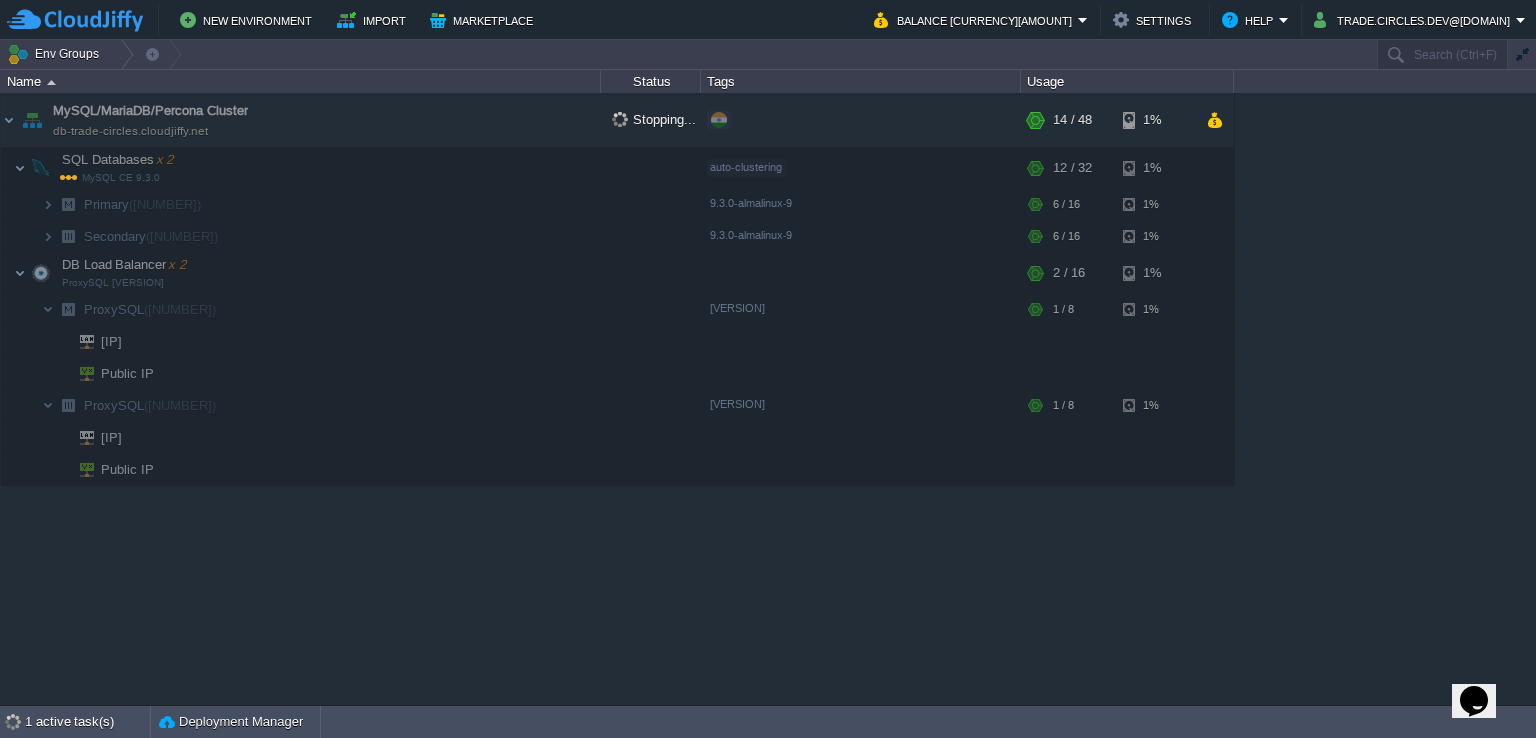 click on "MySQL/MariaDB/Percona Cluster db-trade-circles.cloudjiffy.net Stopping...                                 + Add to Env Group                                                                                                                                                            RAM                 25%                                         CPU                 1%                             14 / 48                    1%       SQL Databases  x 2 MySQL CE 9.3.0                                                         auto-clustering                                                                                                                                                                                   RAM                 35%                                         CPU                 1%                             12 / 32                    1%     Primary  (238414)                                                9.3.0-almalinux-9                                                                        1%" at bounding box center (768, 399) 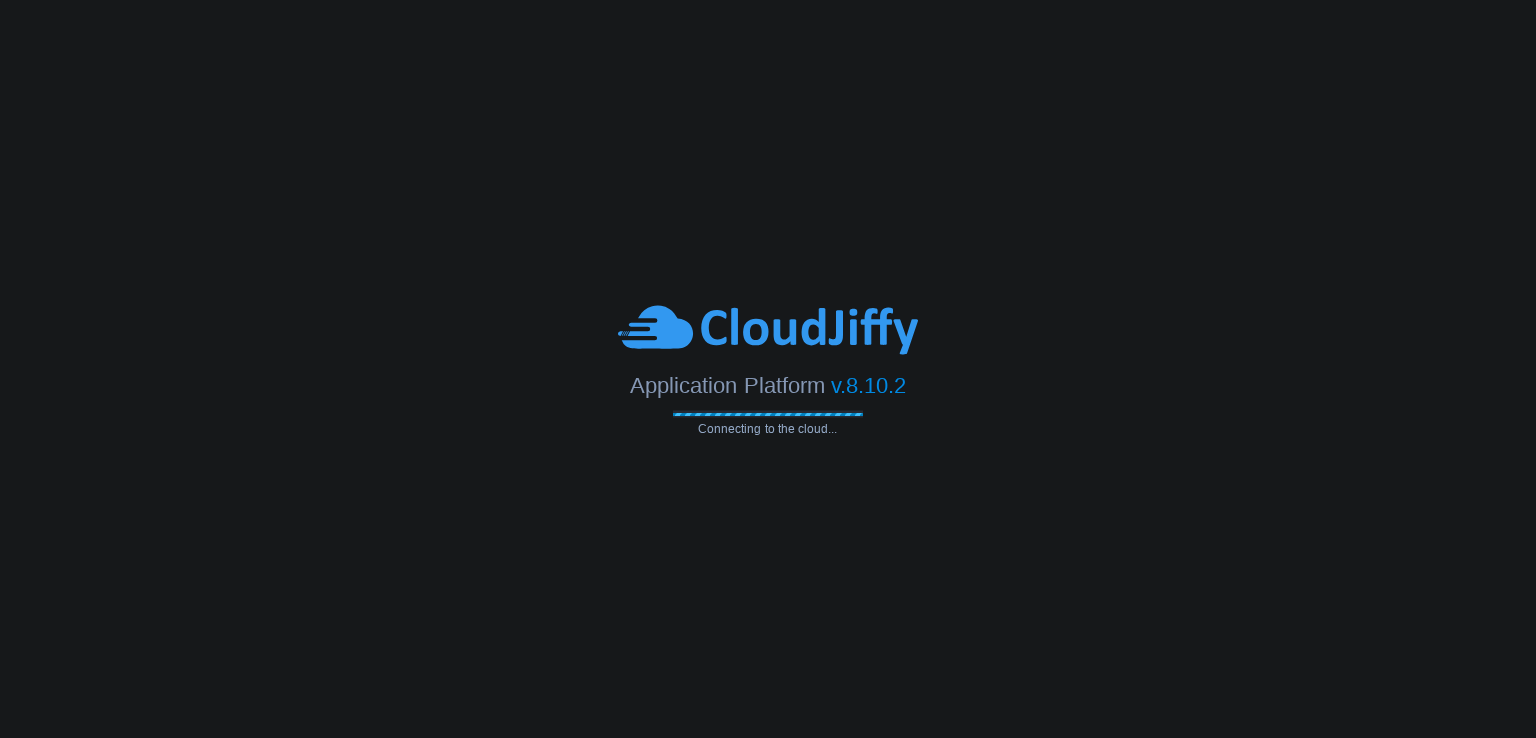 scroll, scrollTop: 0, scrollLeft: 0, axis: both 